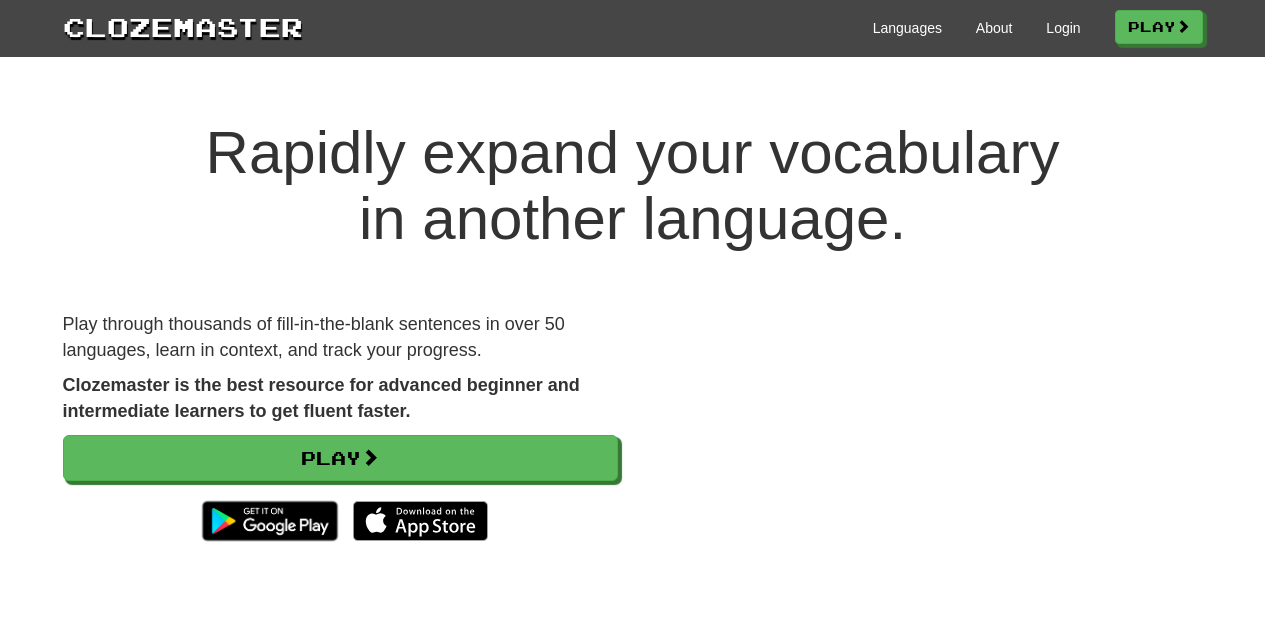 scroll, scrollTop: 0, scrollLeft: 0, axis: both 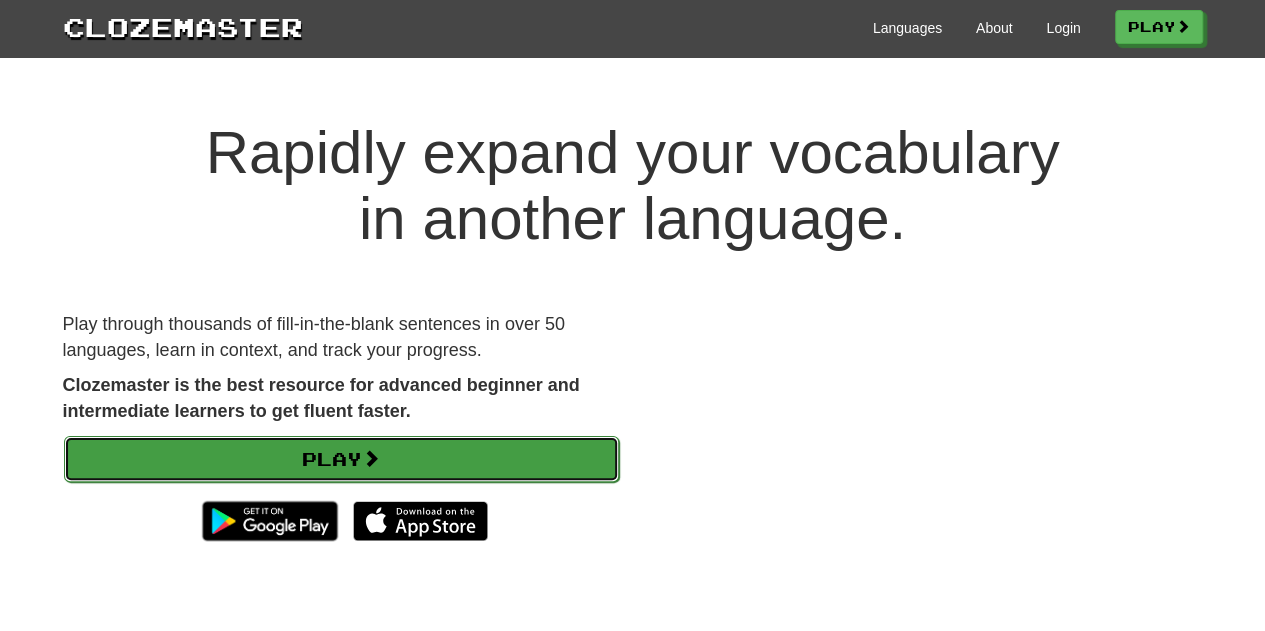 click on "Play" at bounding box center (341, 459) 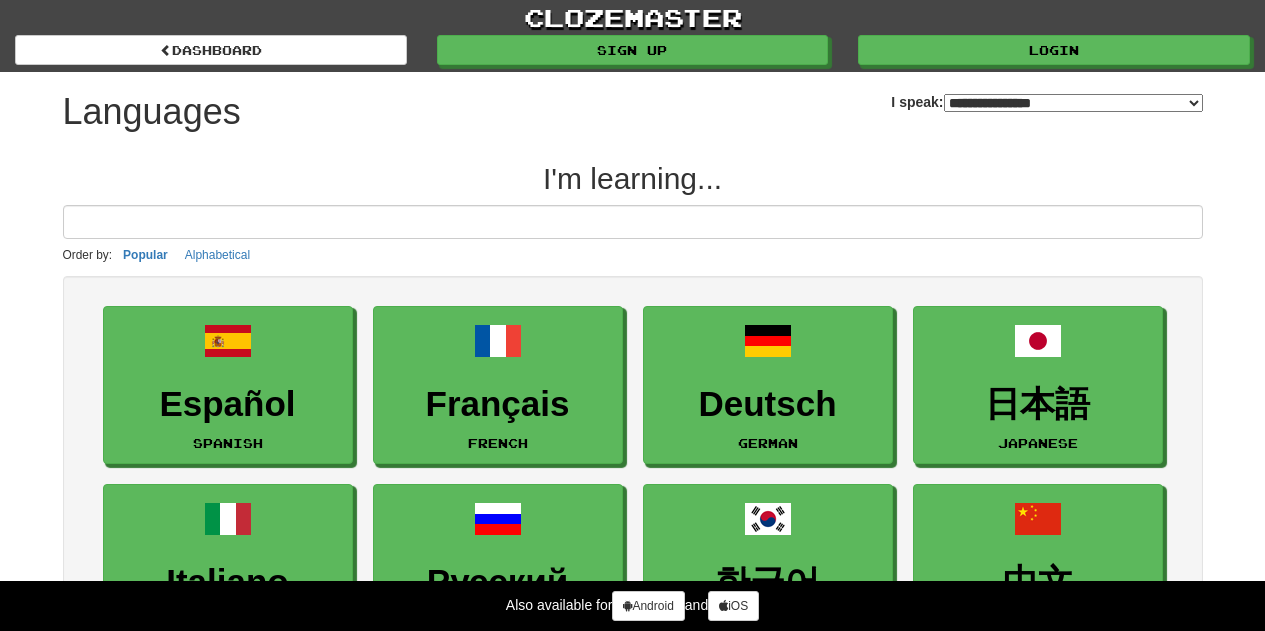 select on "*******" 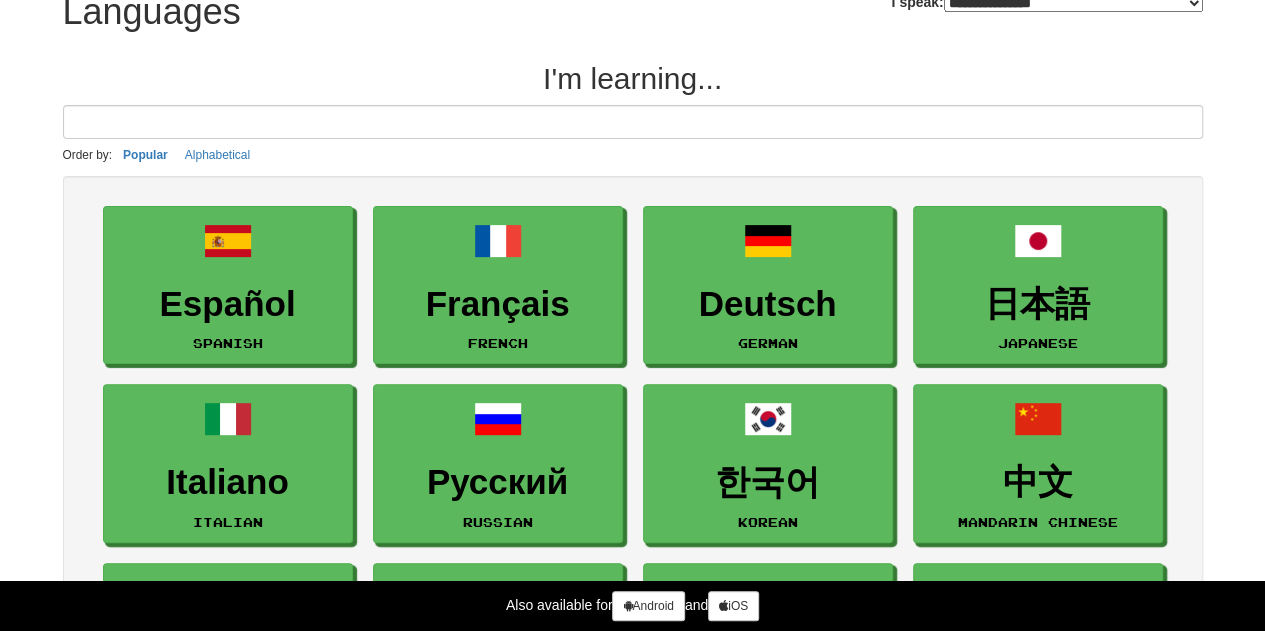scroll, scrollTop: 101, scrollLeft: 0, axis: vertical 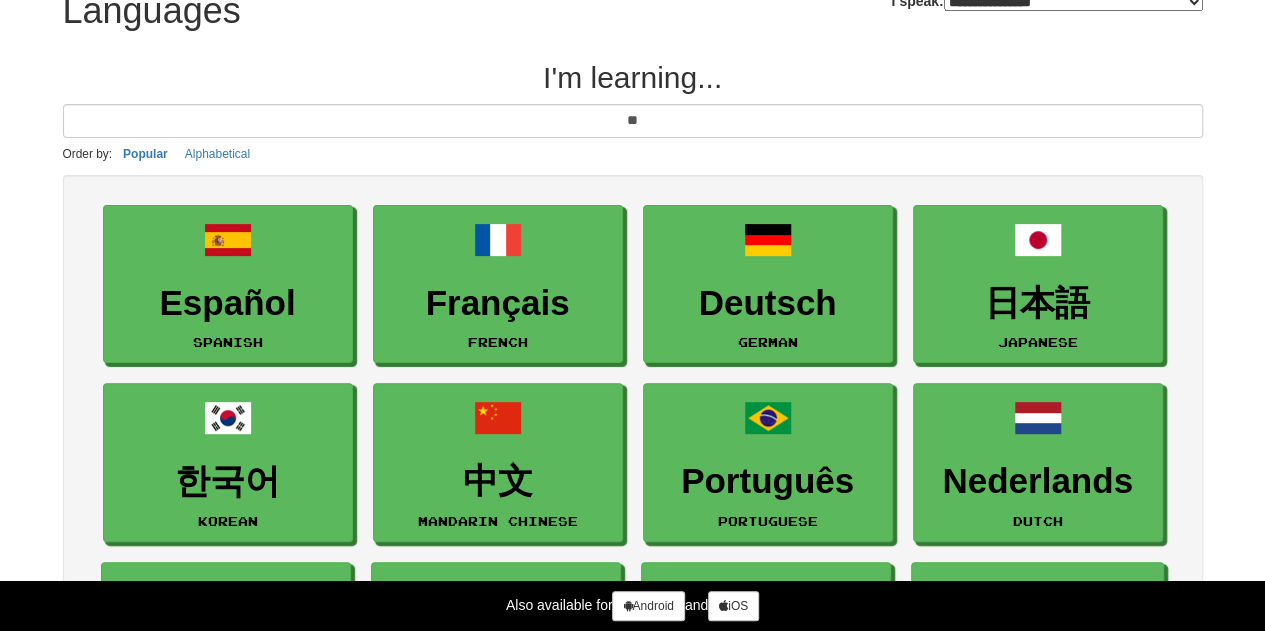 type on "*" 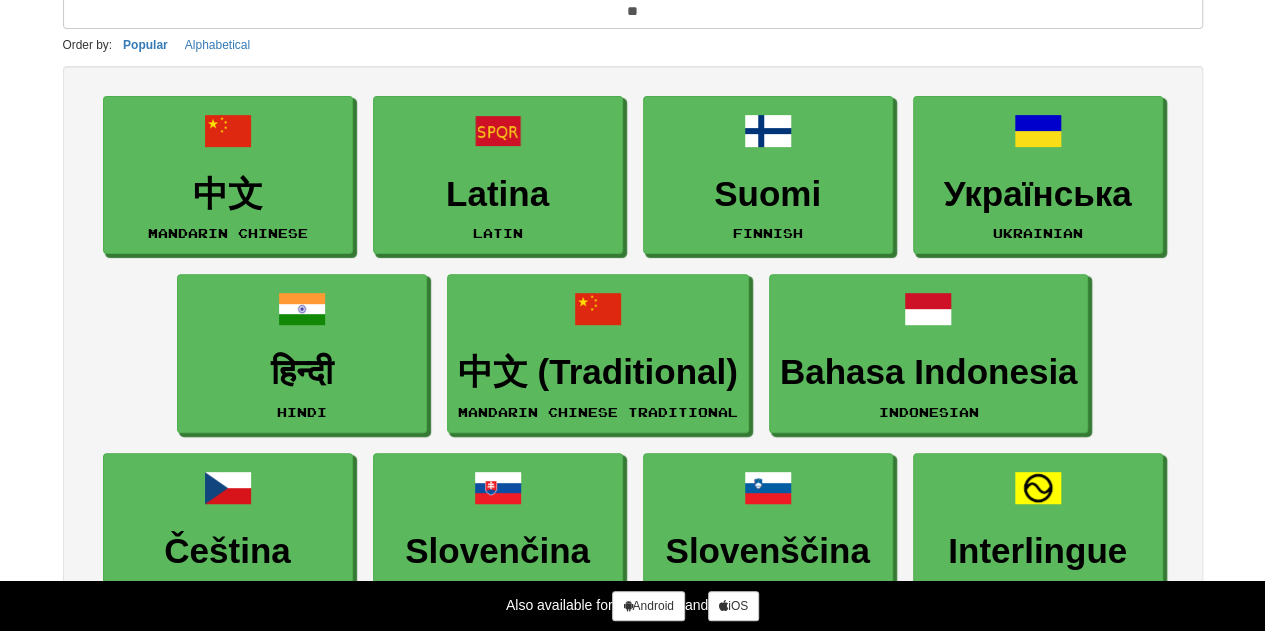 scroll, scrollTop: 0, scrollLeft: 0, axis: both 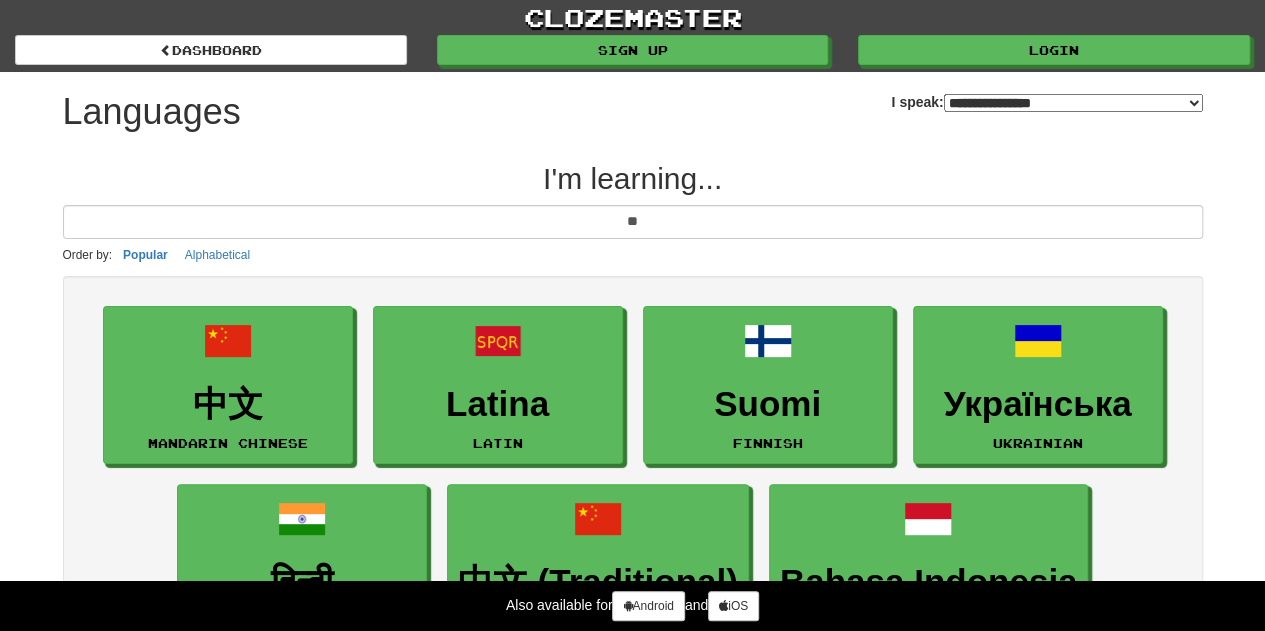 type on "*" 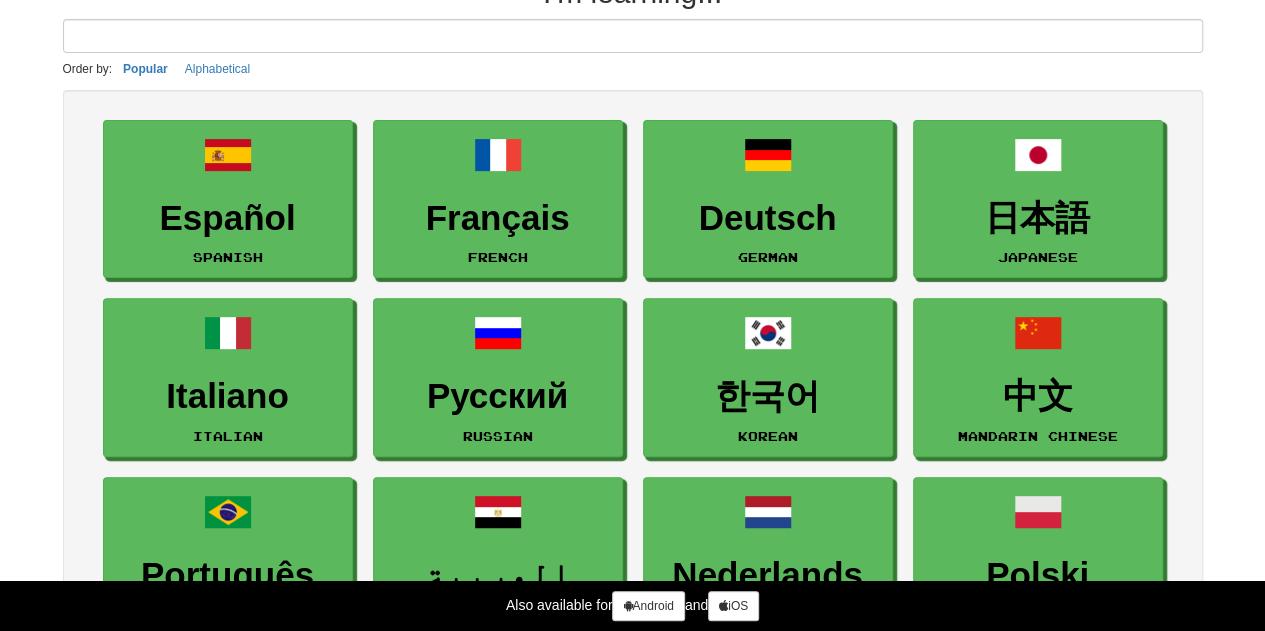 scroll, scrollTop: 0, scrollLeft: 0, axis: both 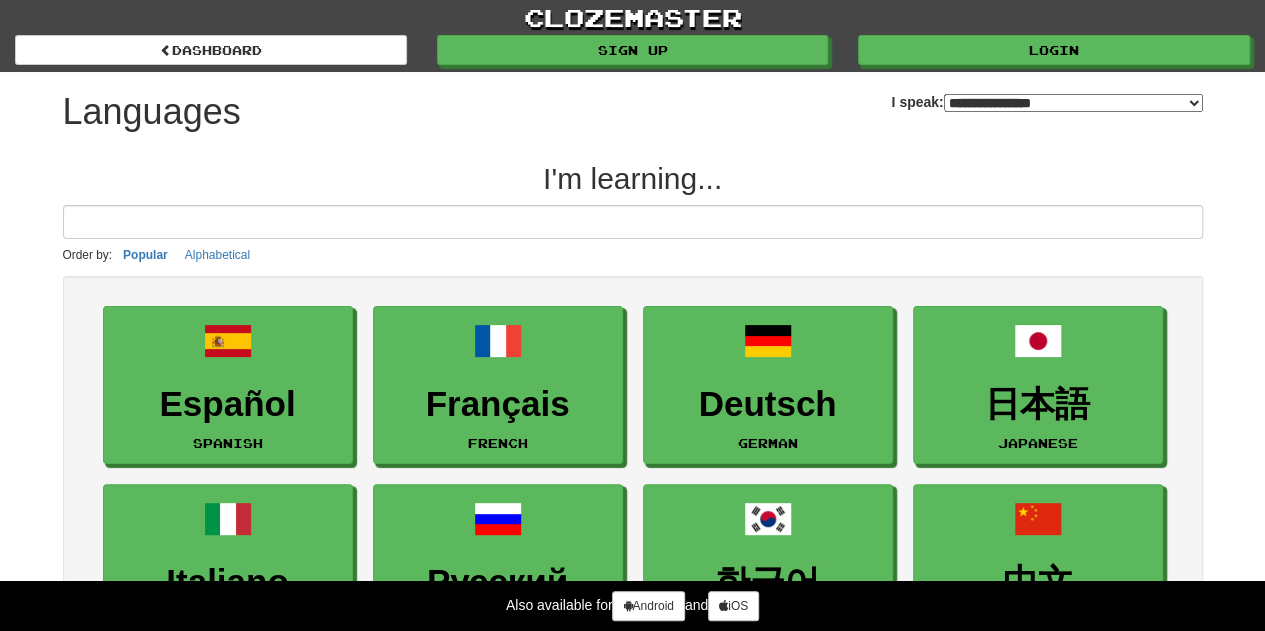 click at bounding box center (633, 222) 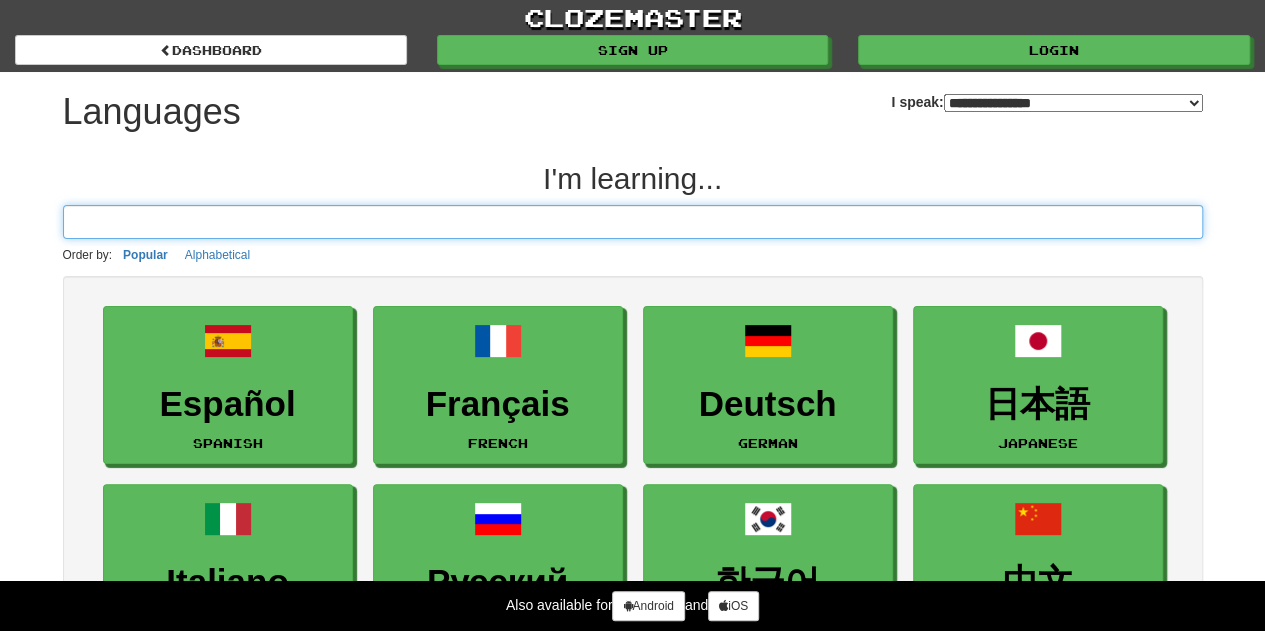 click at bounding box center [633, 222] 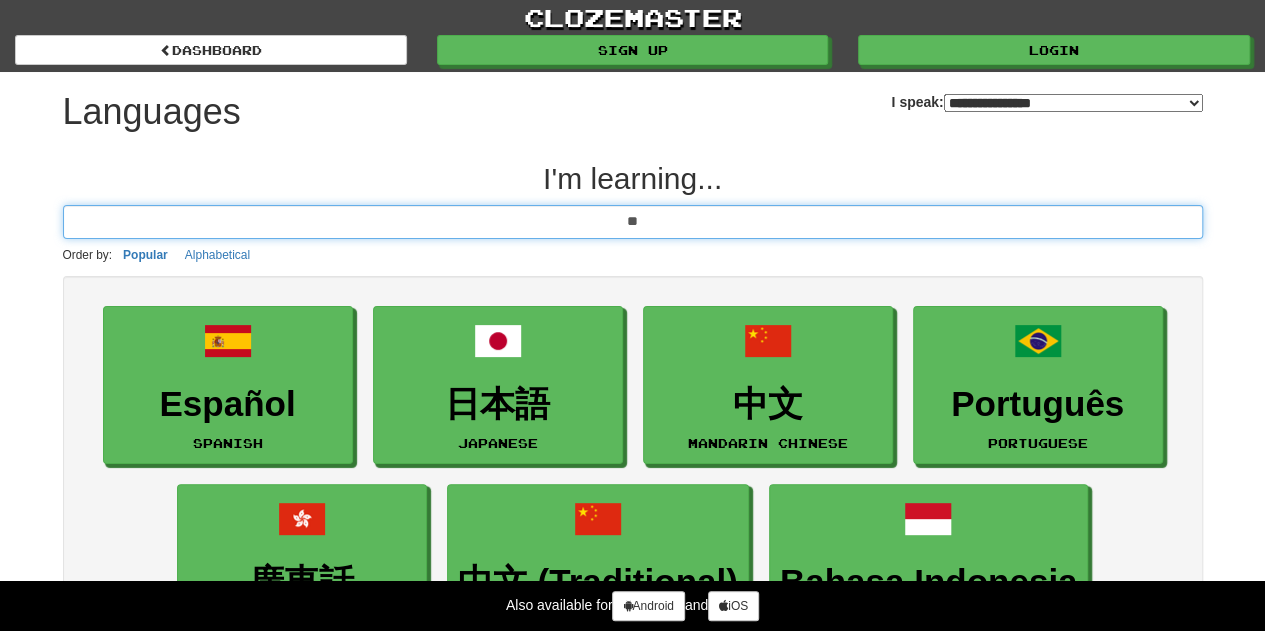 type on "*" 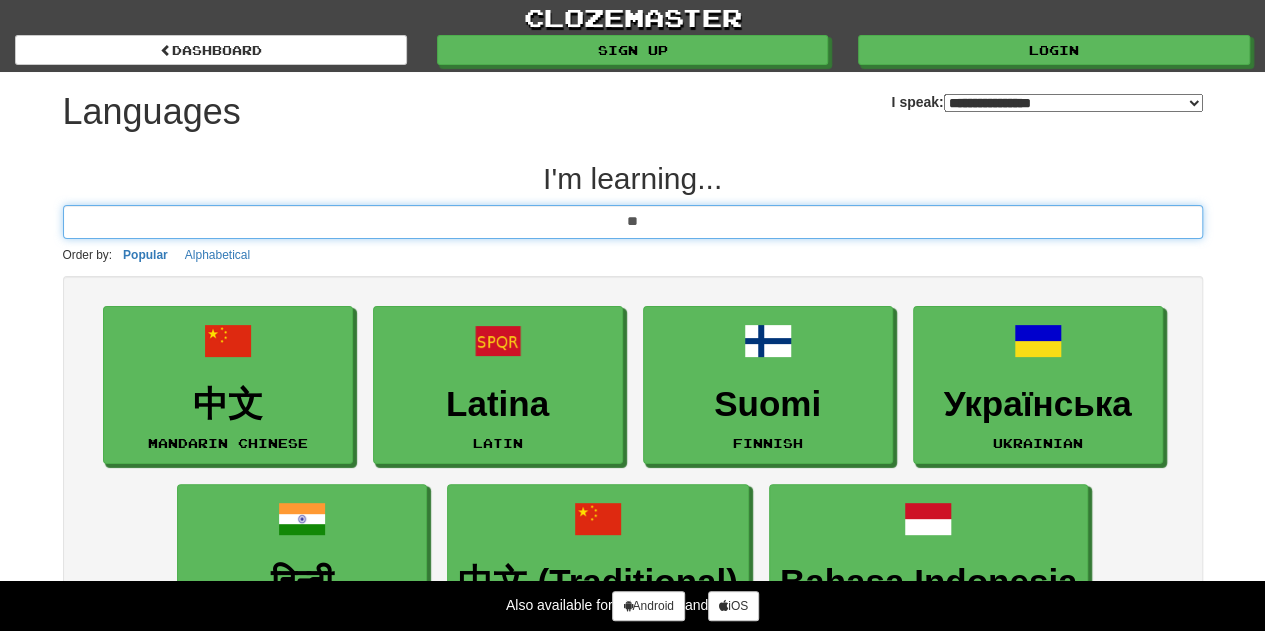 type on "*" 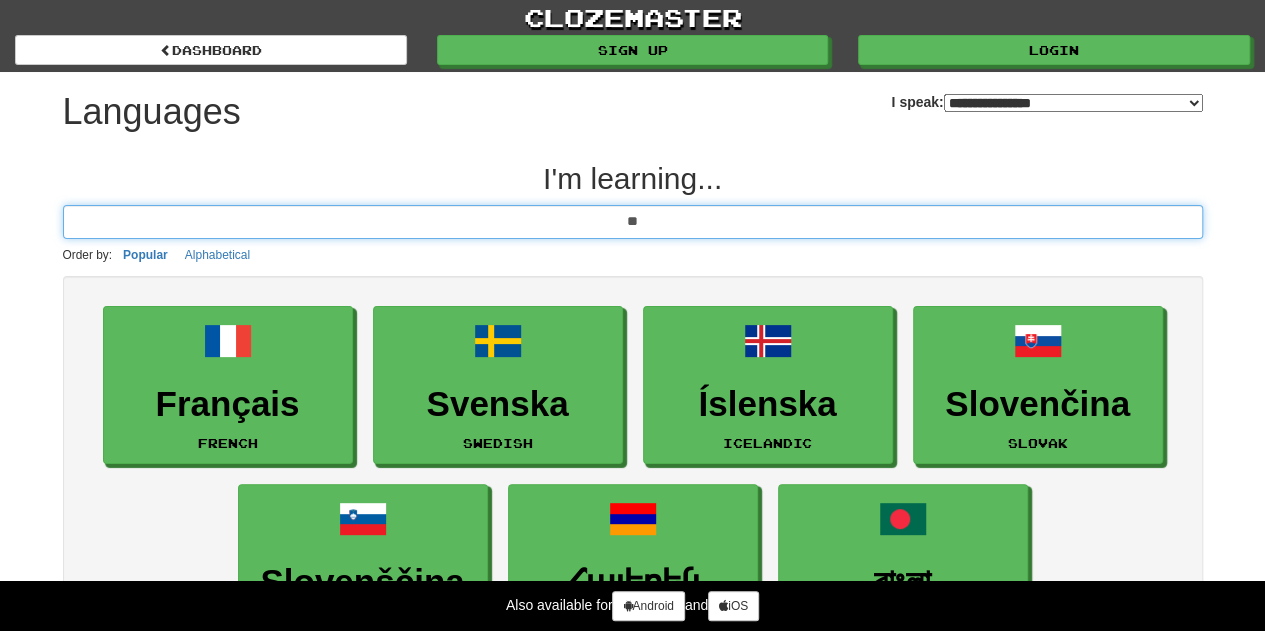 type on "*" 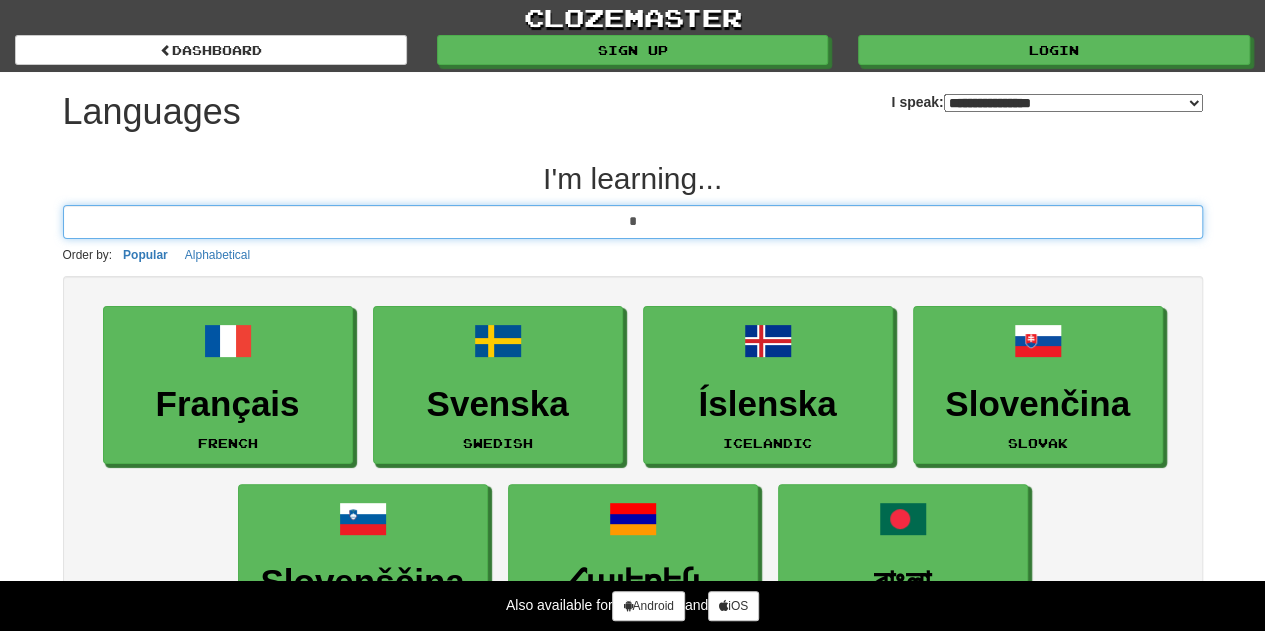 type 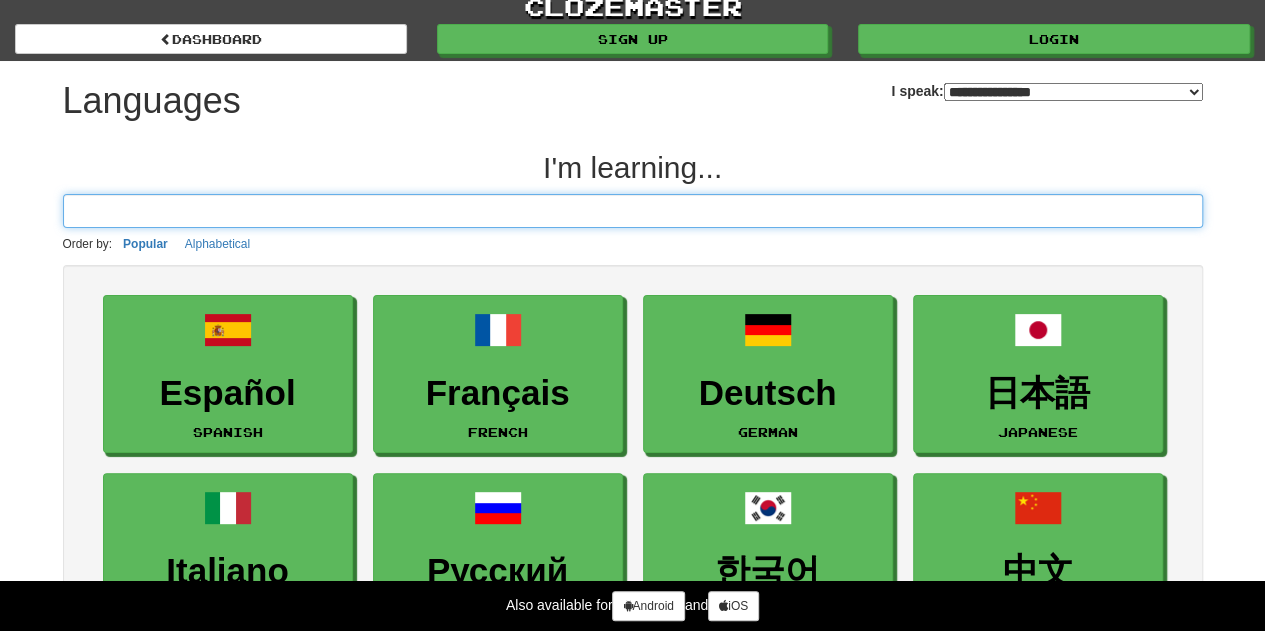 scroll, scrollTop: 0, scrollLeft: 0, axis: both 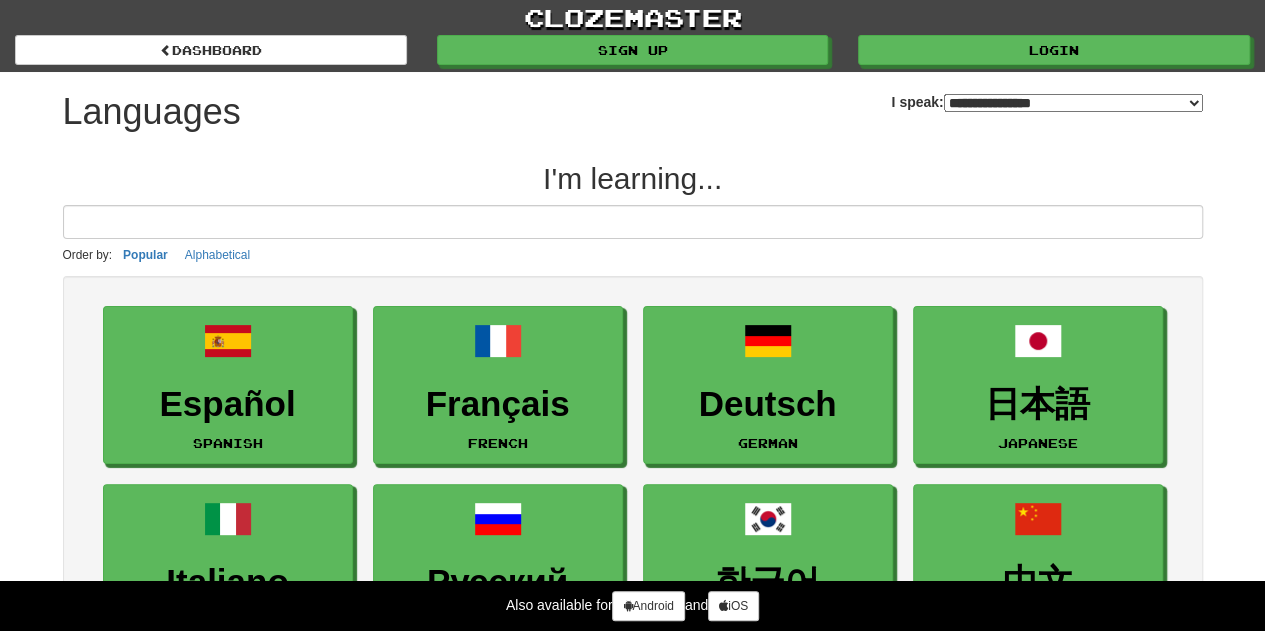 click on "**********" at bounding box center [1073, 103] 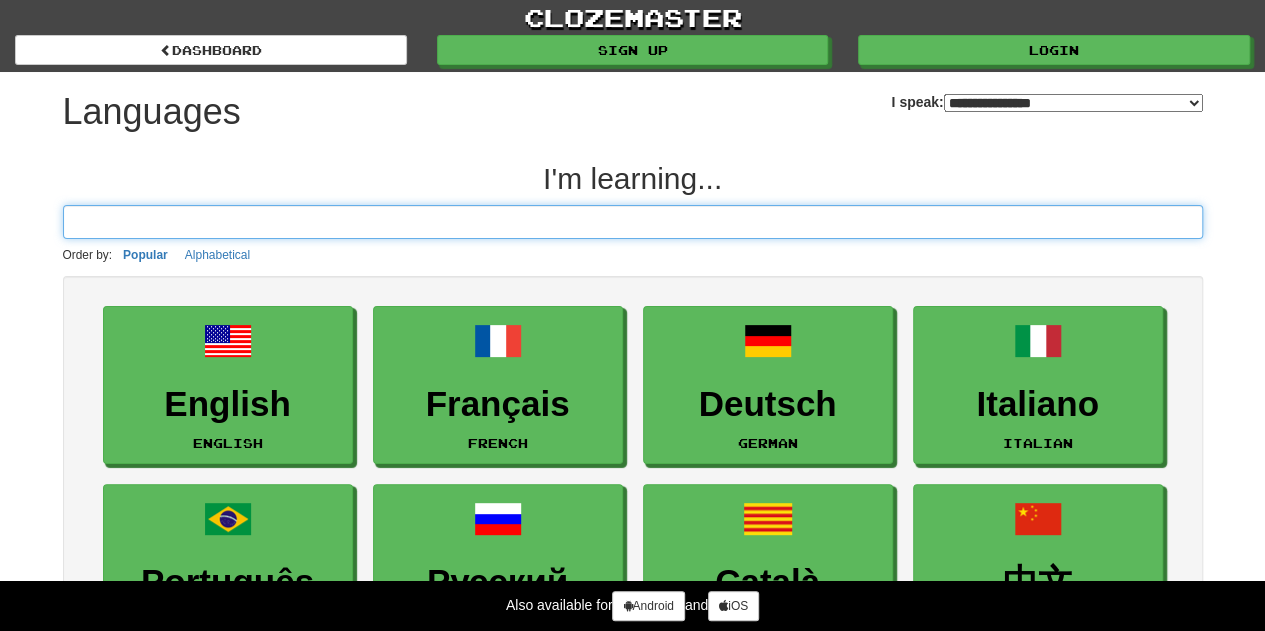 click at bounding box center (633, 222) 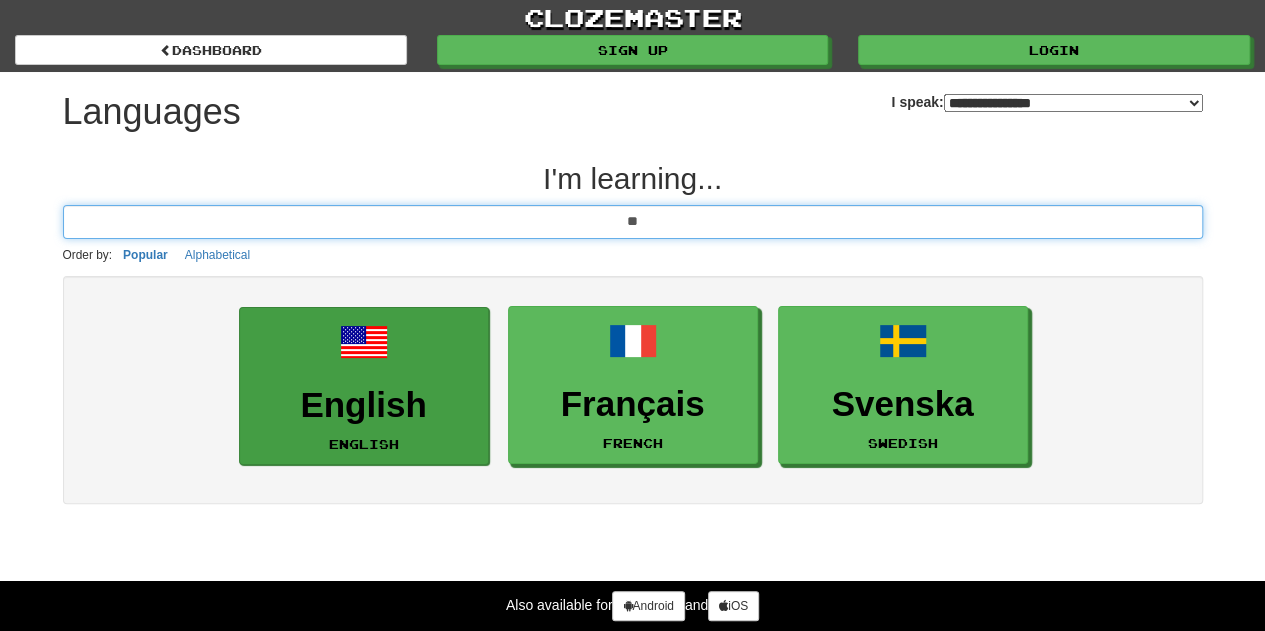 type on "**" 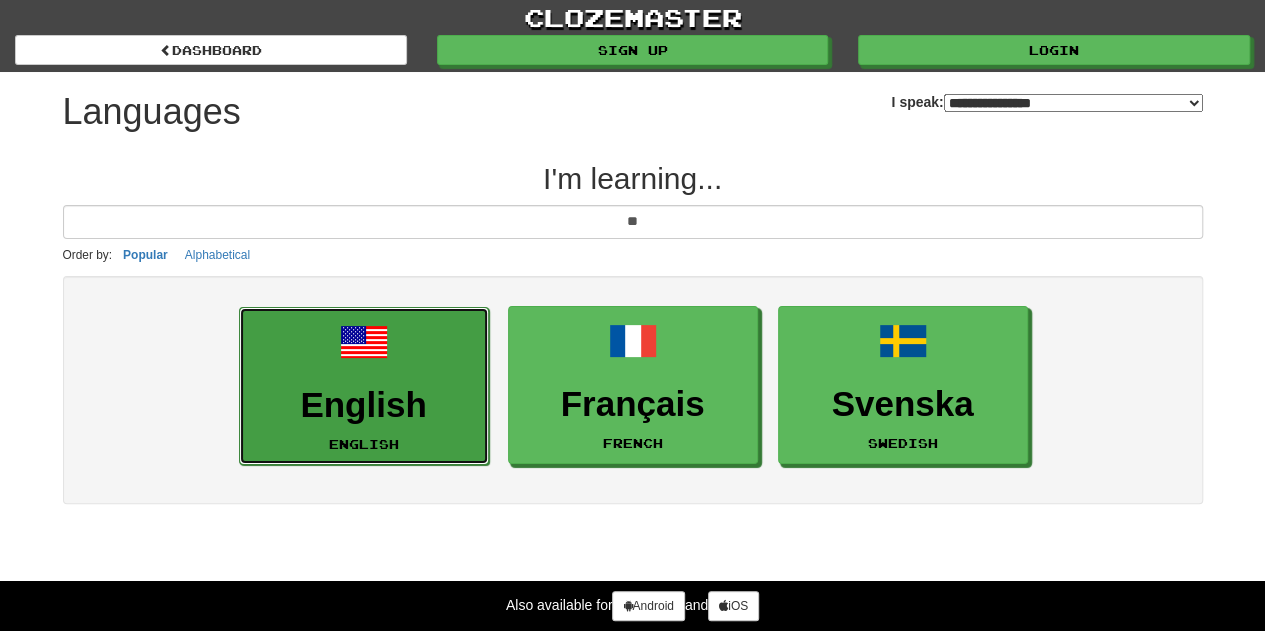 click on "English English" at bounding box center (364, 386) 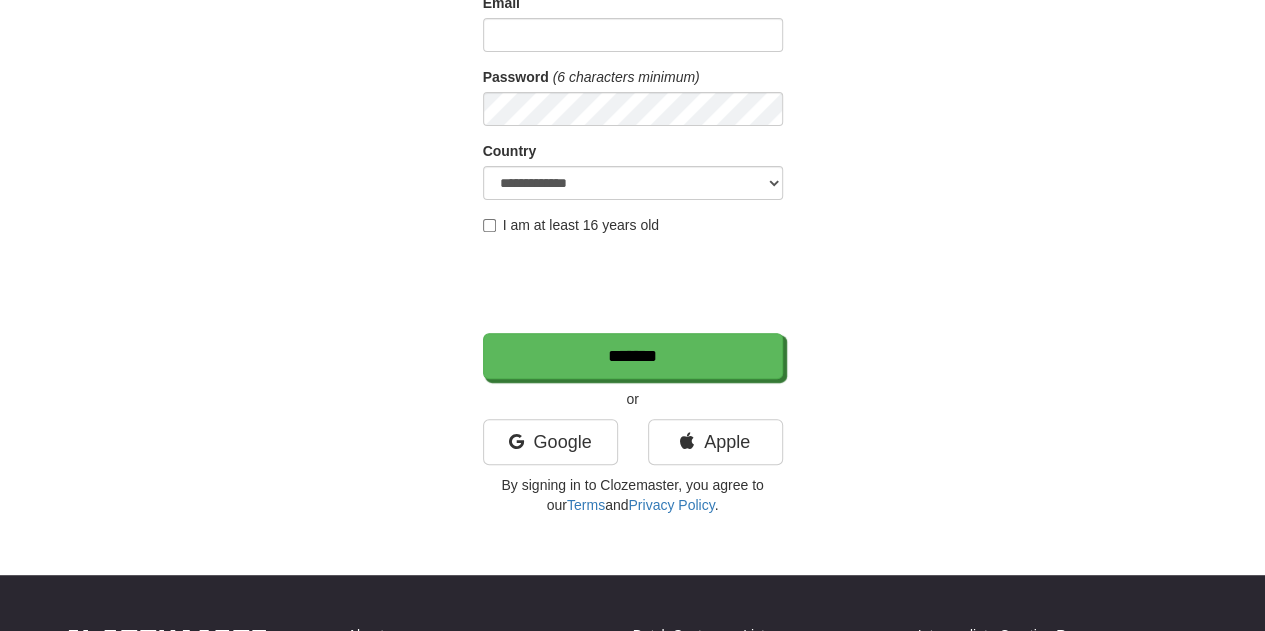 scroll, scrollTop: 249, scrollLeft: 0, axis: vertical 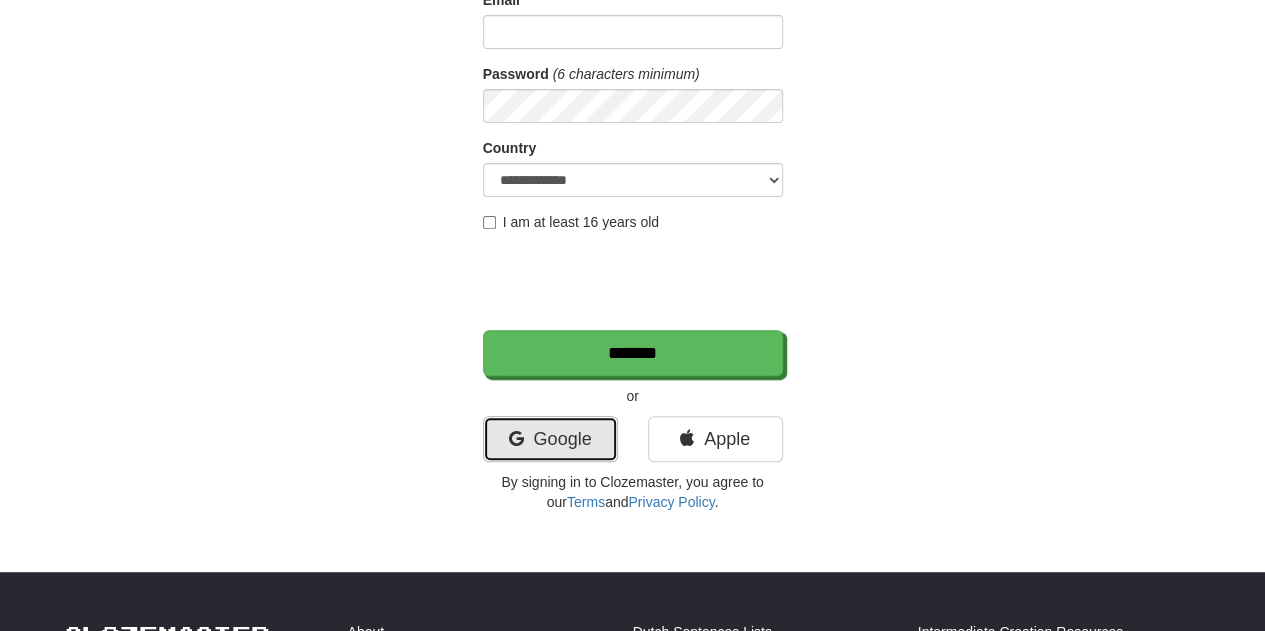 click on "Google" at bounding box center [550, 439] 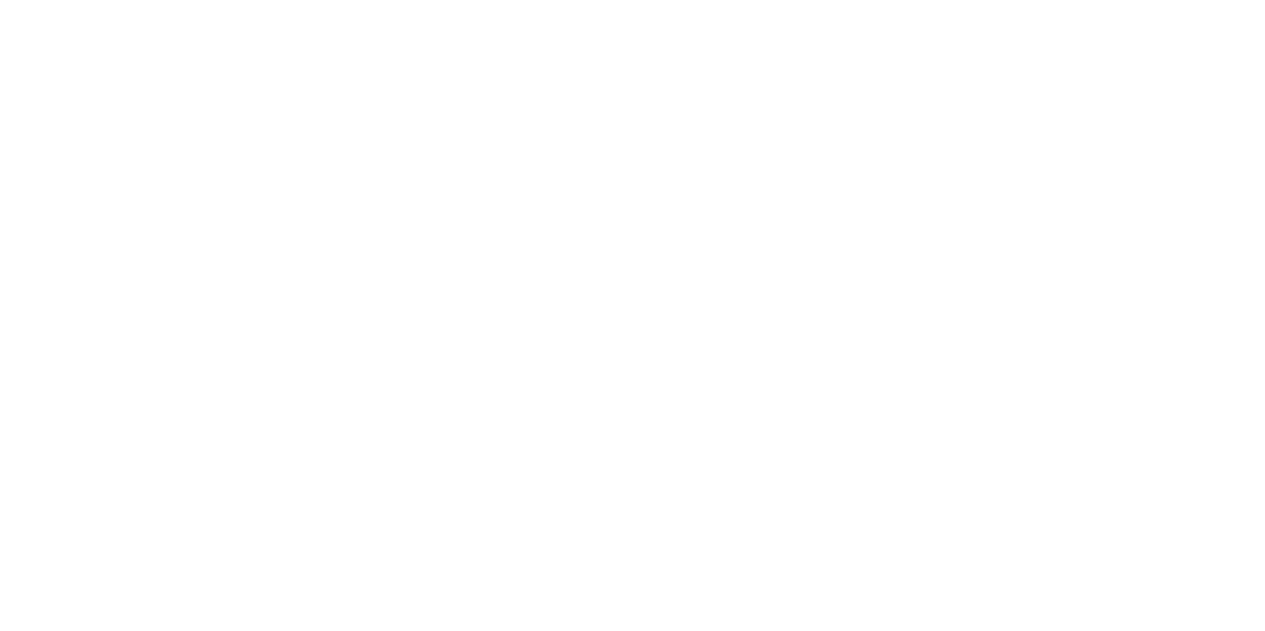 scroll, scrollTop: 0, scrollLeft: 0, axis: both 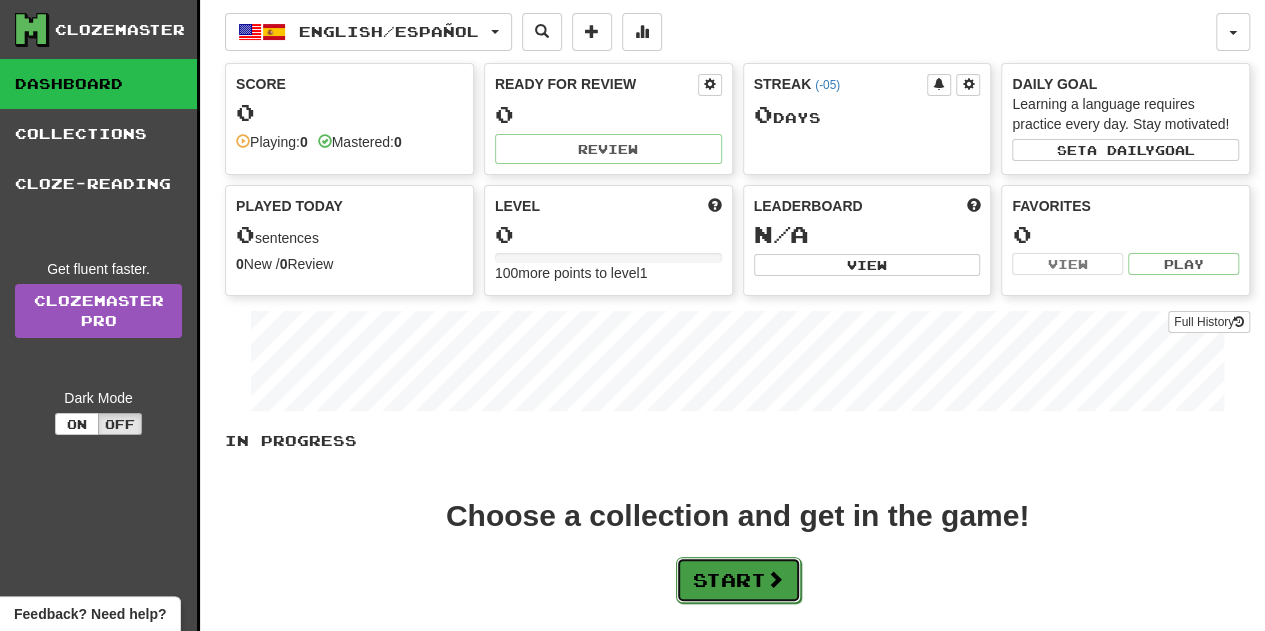 click on "Start" at bounding box center [738, 580] 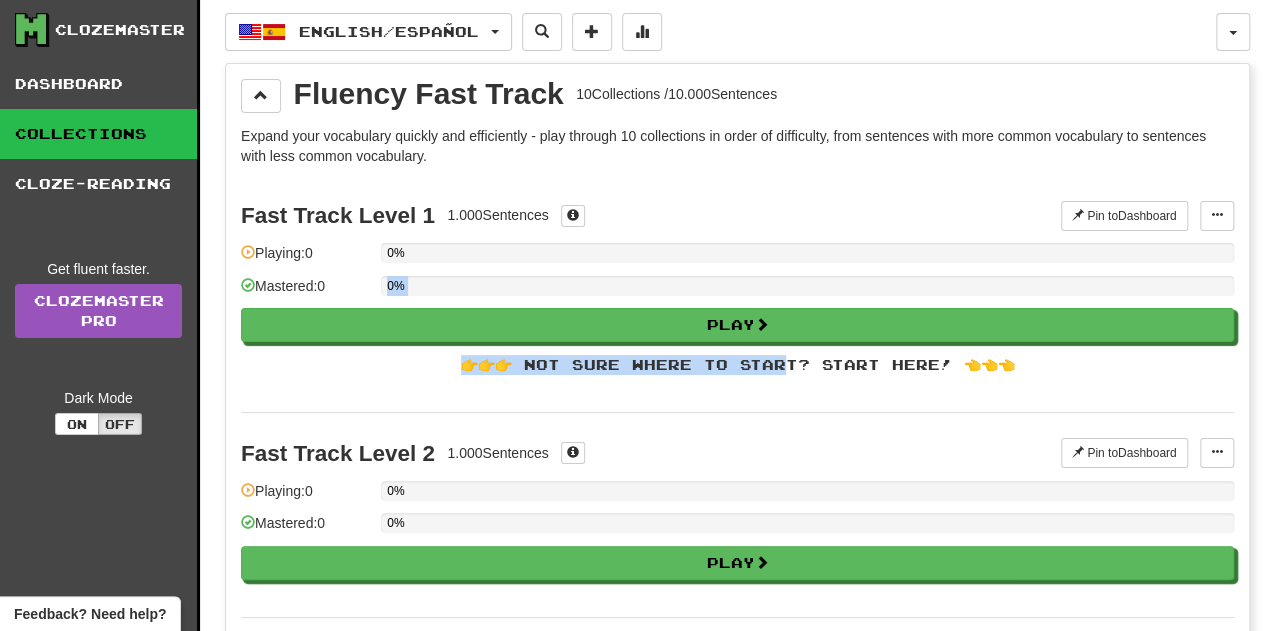 drag, startPoint x: 796, startPoint y: 303, endPoint x: 787, endPoint y: 393, distance: 90.44888 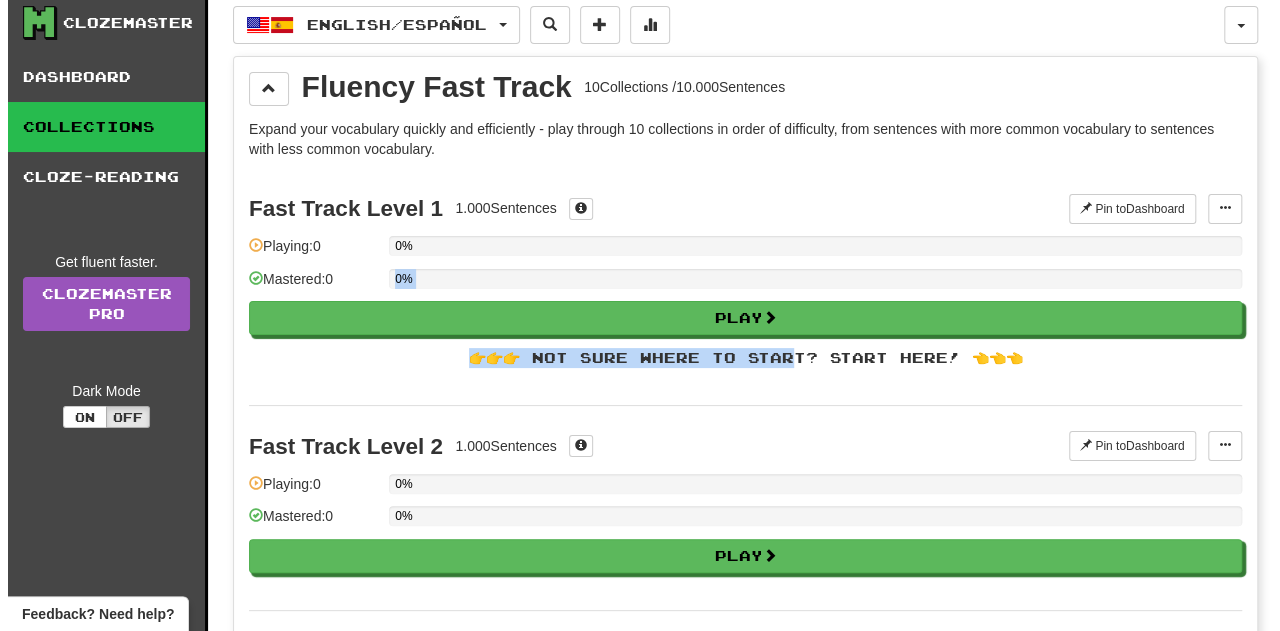 scroll, scrollTop: 0, scrollLeft: 0, axis: both 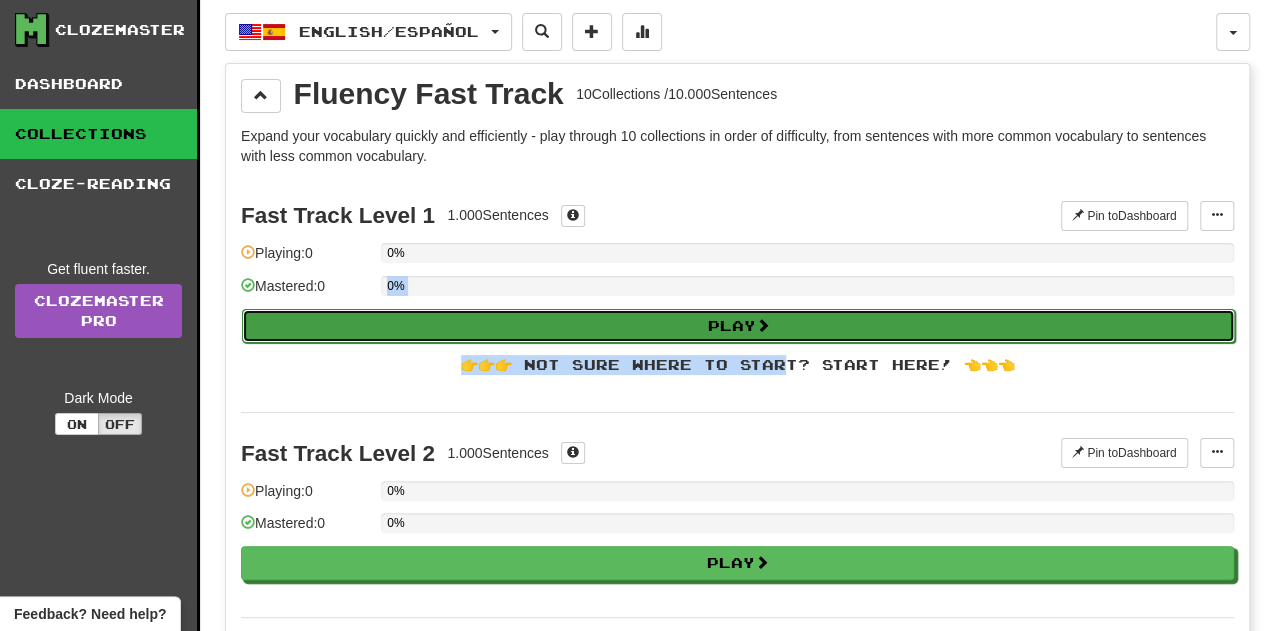 click on "Play" at bounding box center (738, 326) 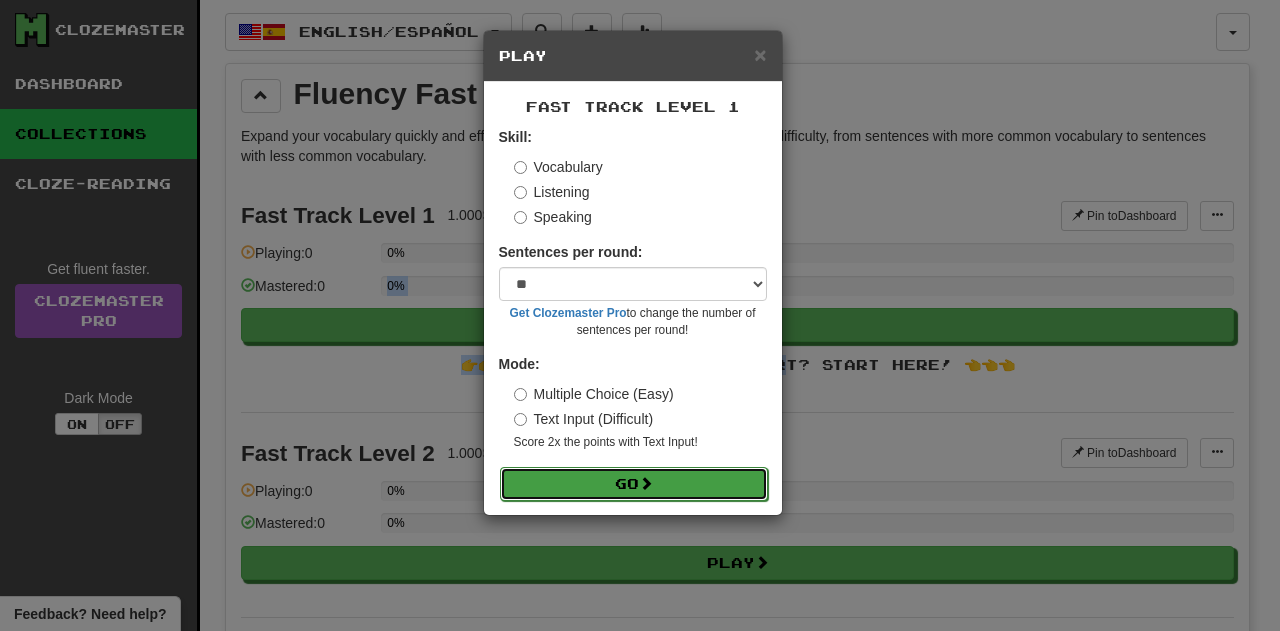 click on "Go" at bounding box center (634, 484) 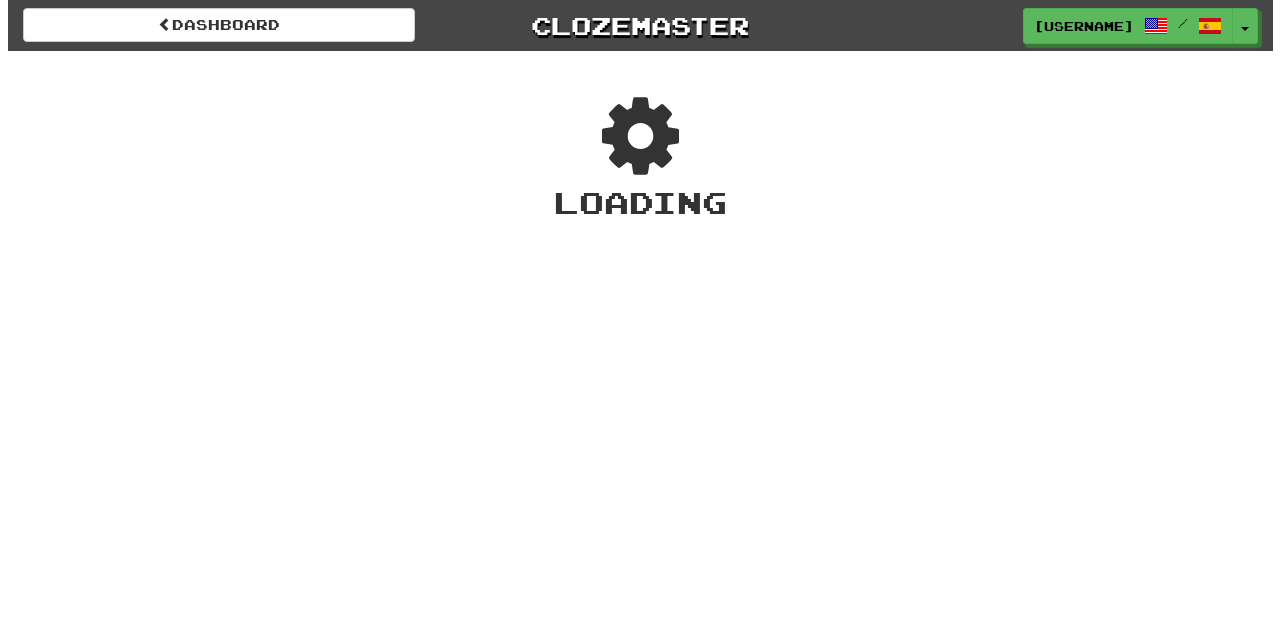 scroll, scrollTop: 0, scrollLeft: 0, axis: both 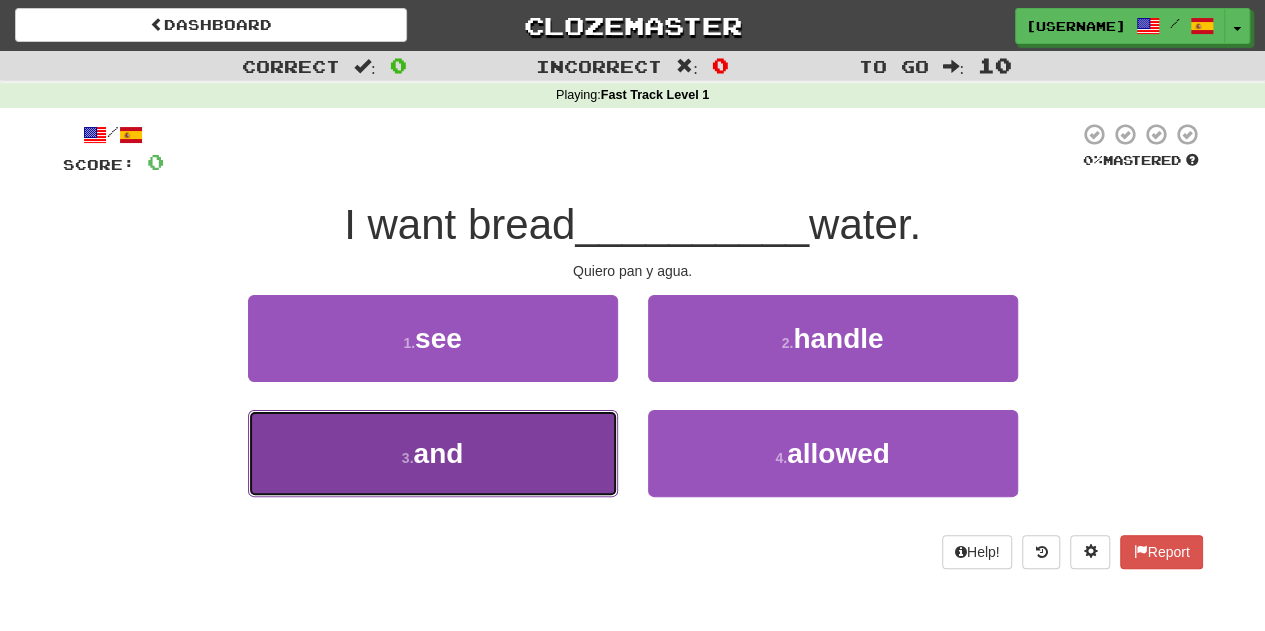 click on "3 .  and" at bounding box center (433, 453) 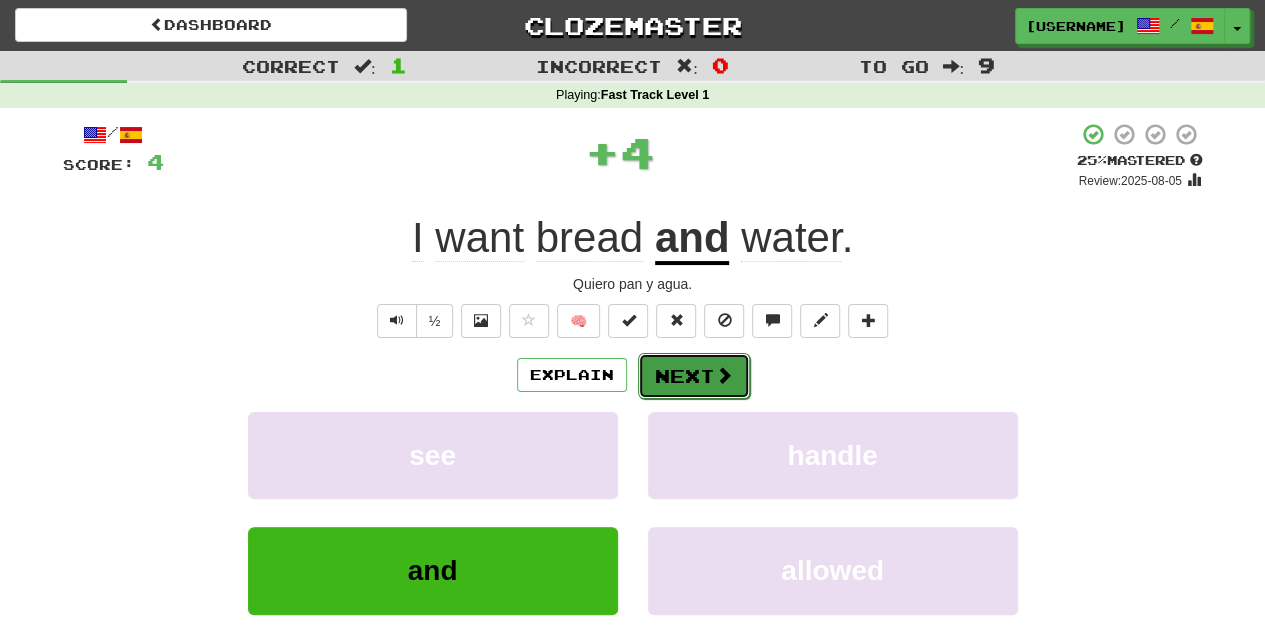 click on "Next" at bounding box center [694, 376] 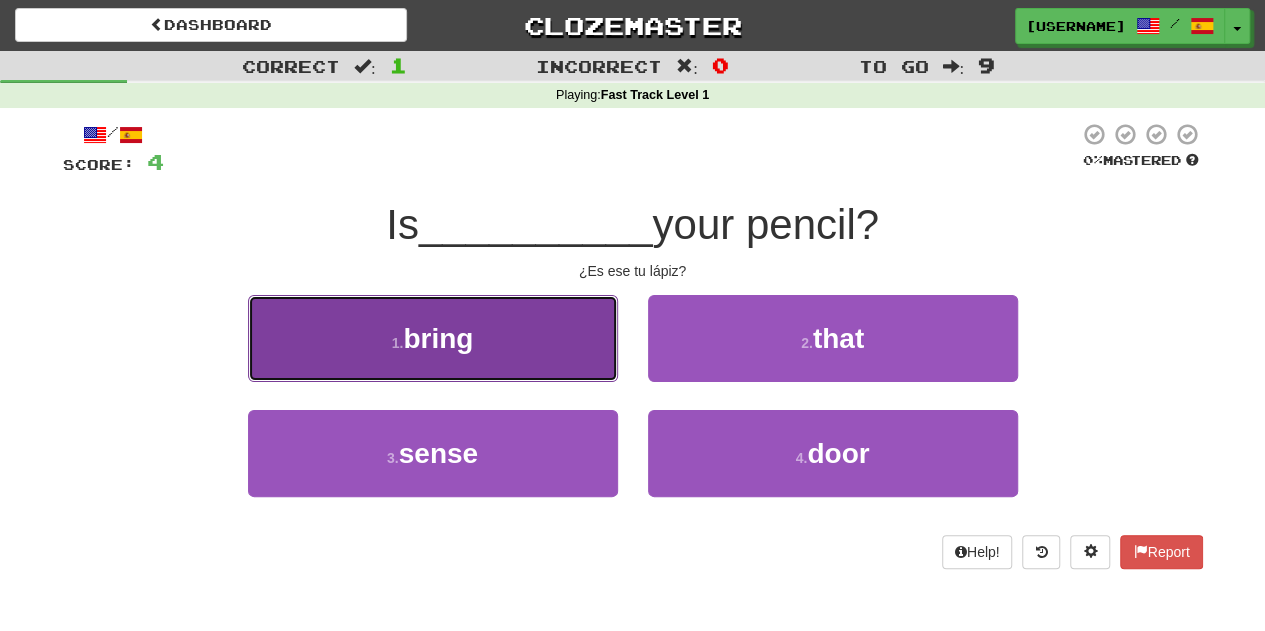 click on "1 .  bring" at bounding box center (433, 338) 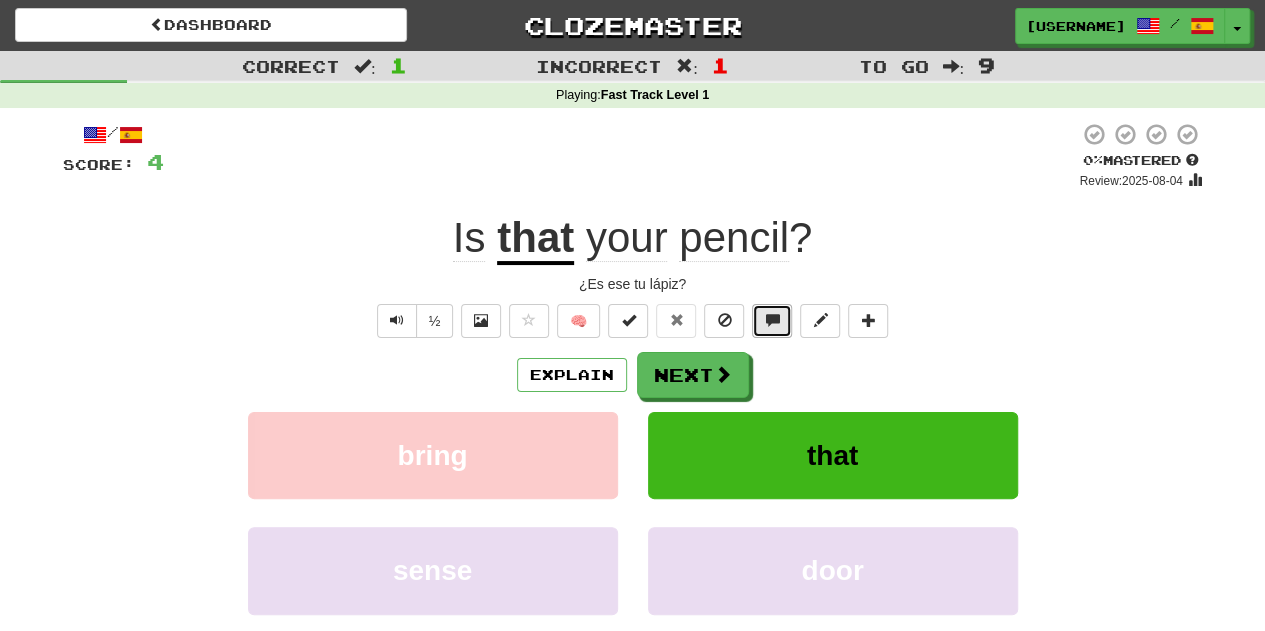 click at bounding box center [772, 320] 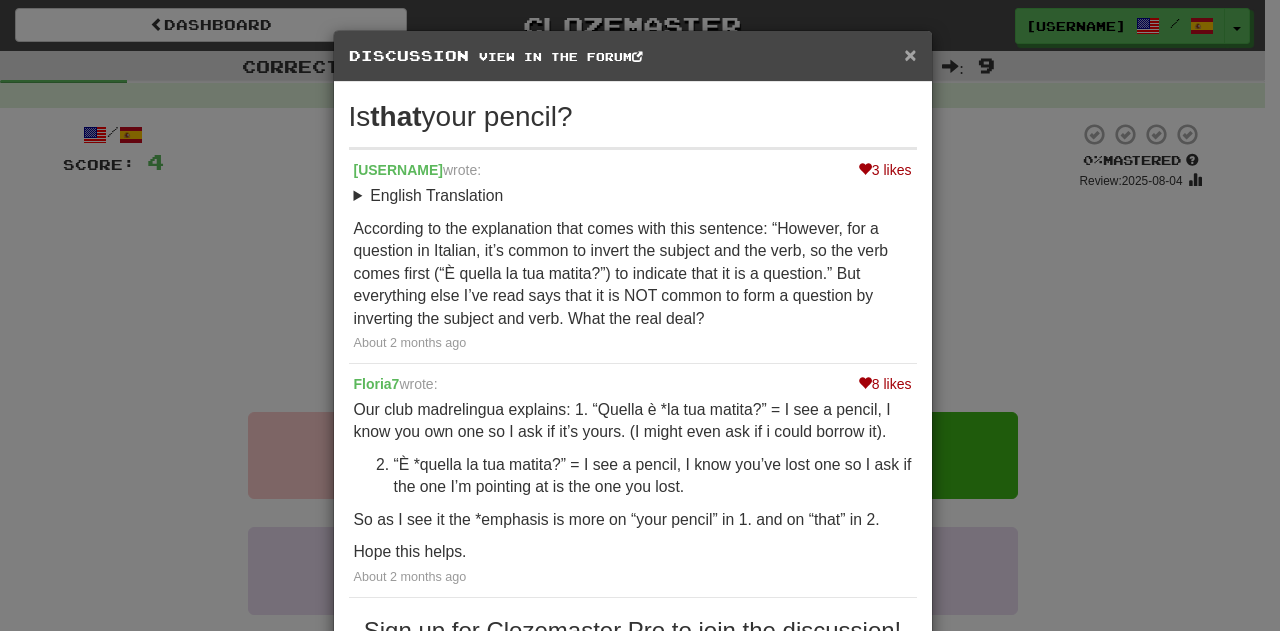 click on "×" at bounding box center [910, 54] 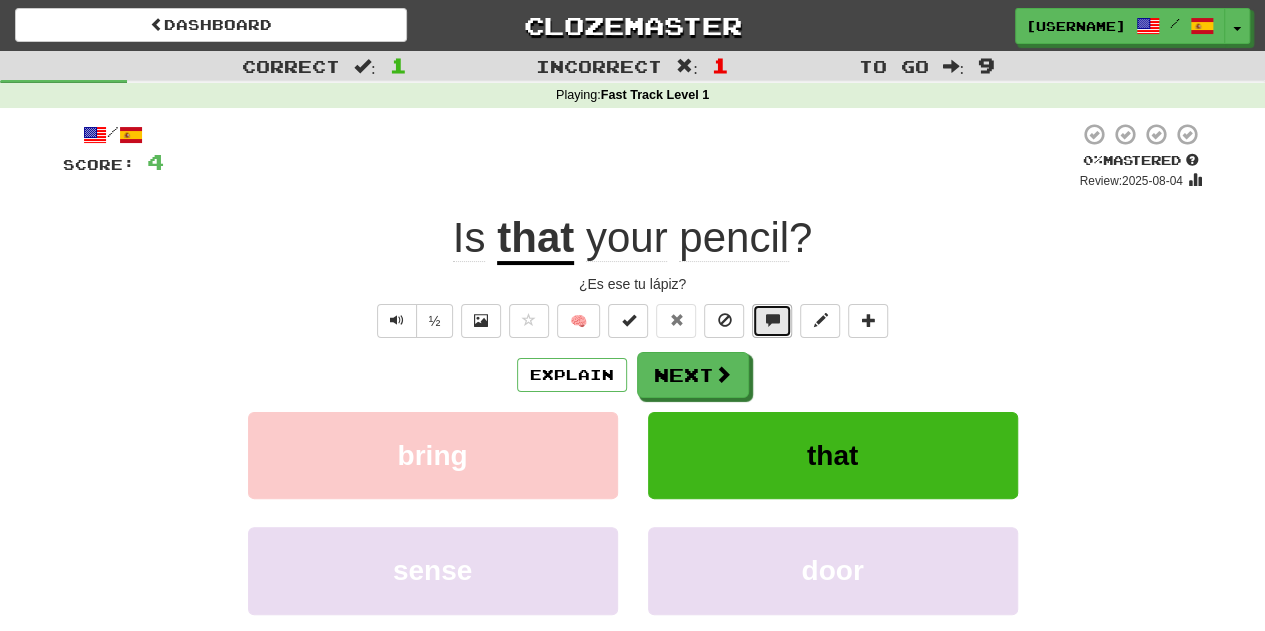 click at bounding box center (772, 321) 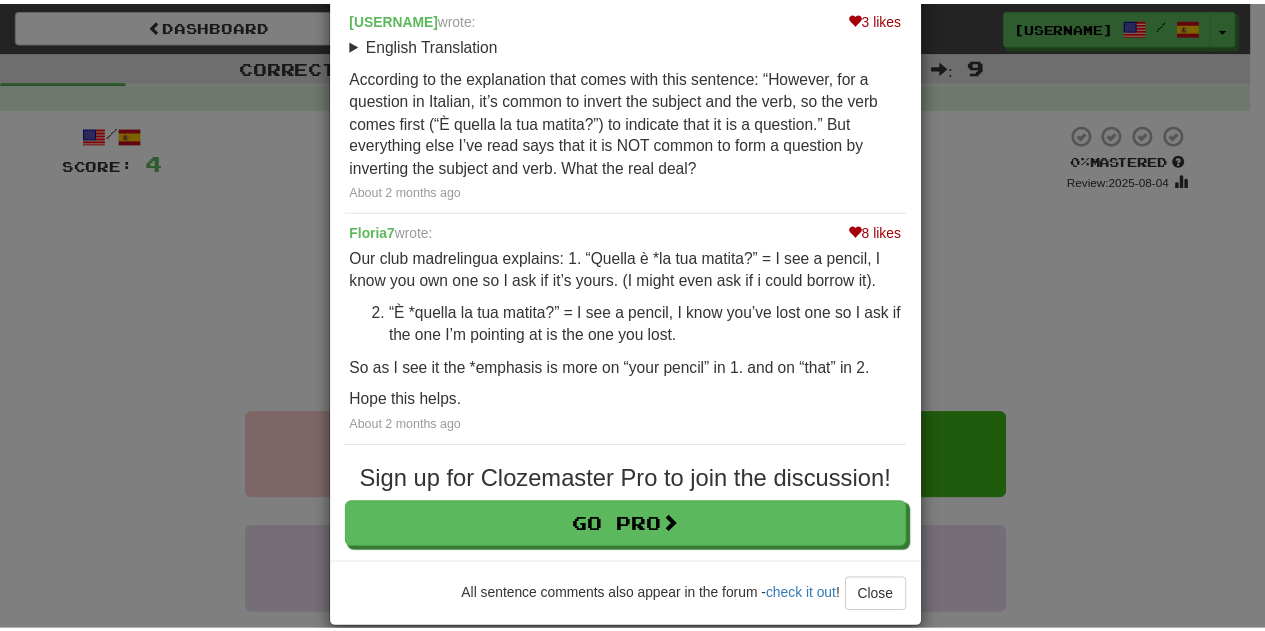 scroll, scrollTop: 156, scrollLeft: 0, axis: vertical 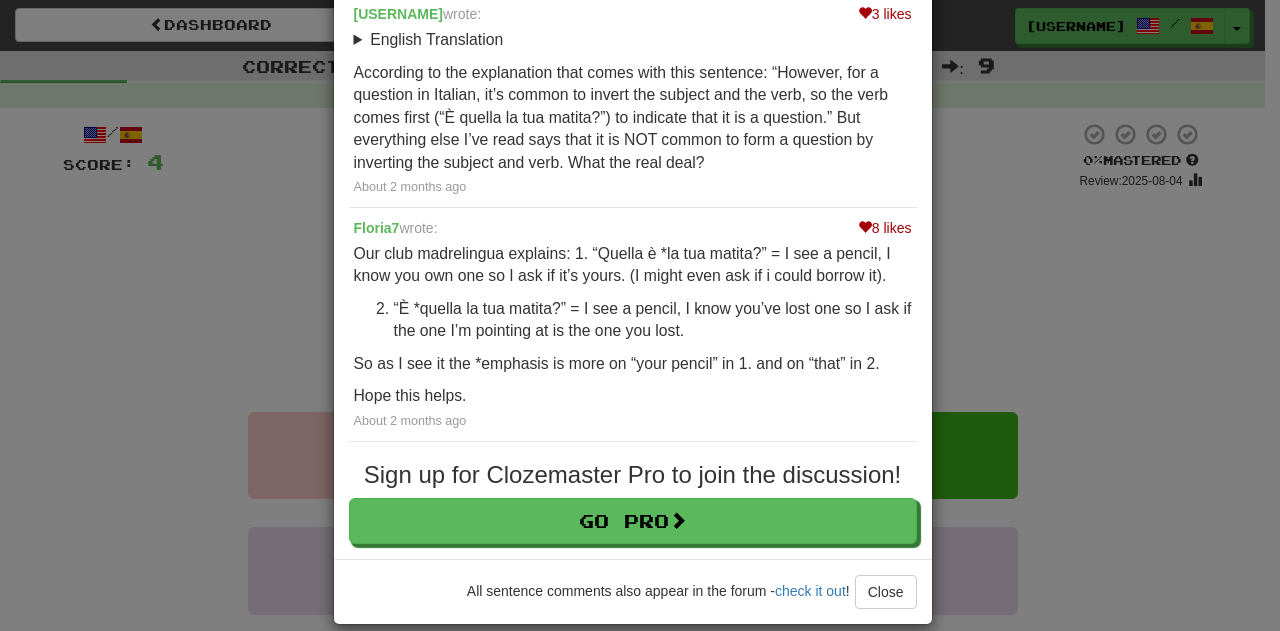 click on "[USERNAME] wrote:
English Translation
Is that your pencil?
According to the explanation that comes with this sentence:  “However, for a question in Italian, it’s common to invert the subject and the verb, so the verb comes first (“È quella la tua matita?”) to indicate that it is a question.” But everything else I’ve read says that it is NOT common to form a question by inverting the subject and verb.  What the real deal?
About 2 months ago
8
likes
[USERNAME] wrote:
Our club madrelingua explains: 1. “Quella è *la tua matita?” = I see a pencil, I know you own one so I ask if it’s yours. (I might even ask if i could borrow it).
“È *quella la tua matita?” = I see a pencil,  I know you’ve lost one so I ask if the one I’m pointing at is the one you lost.
So as I see it the *emphasis is more on “your pencil” in 1. and on “that” in 2.
Hope this helps." at bounding box center [640, 315] 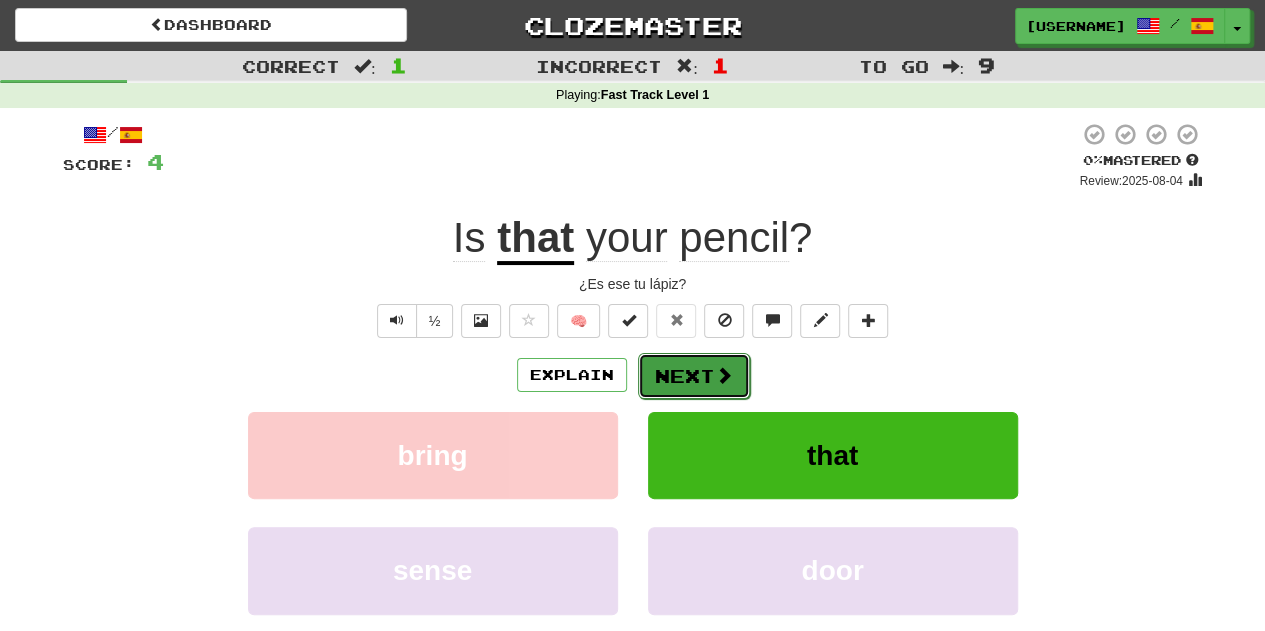 click on "Next" at bounding box center (694, 376) 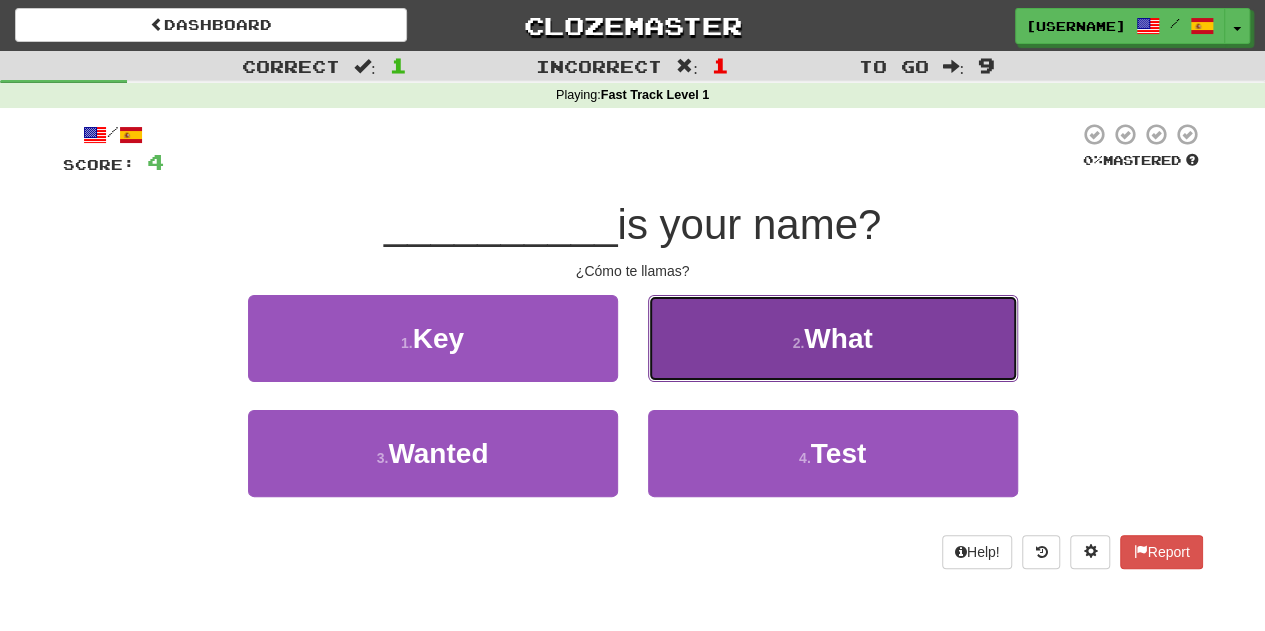 click on "2 .  What" at bounding box center (833, 338) 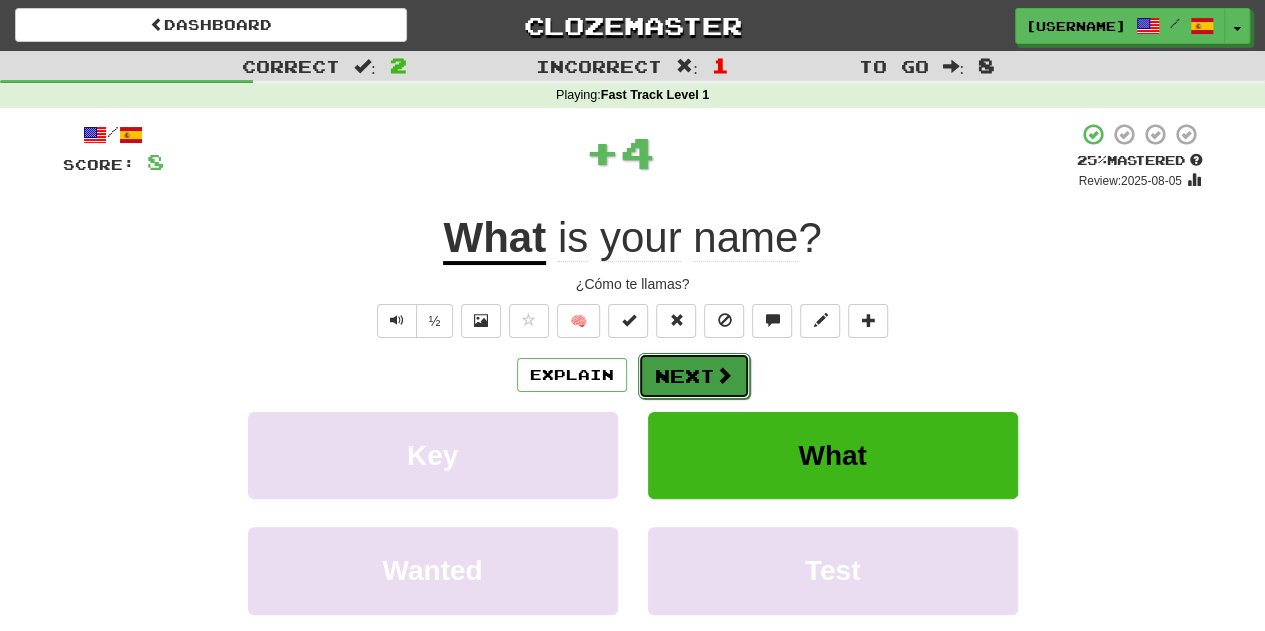 click at bounding box center [724, 375] 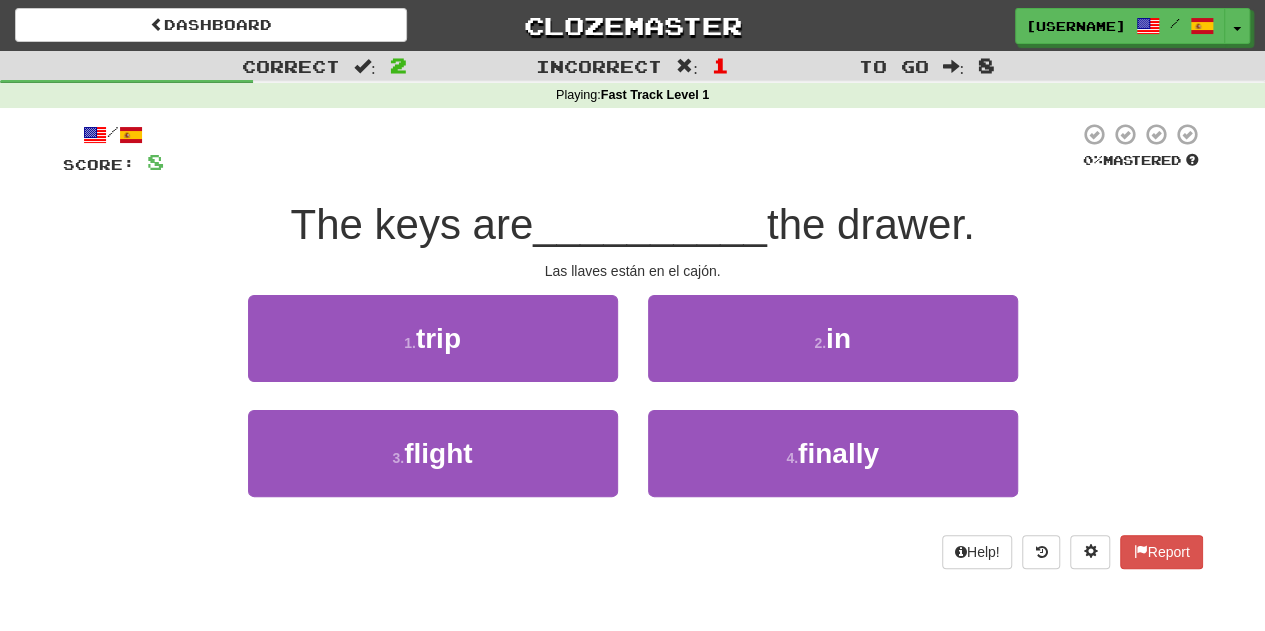 click on "the drawer." at bounding box center (871, 224) 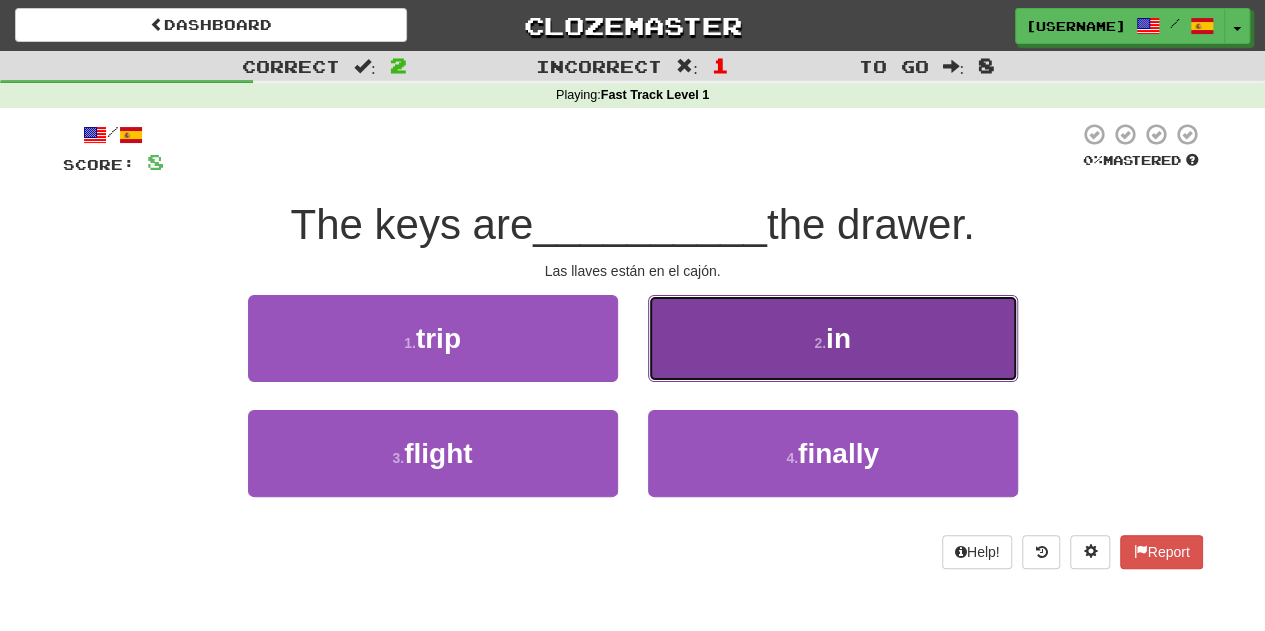 click on "2 .  in" at bounding box center (833, 338) 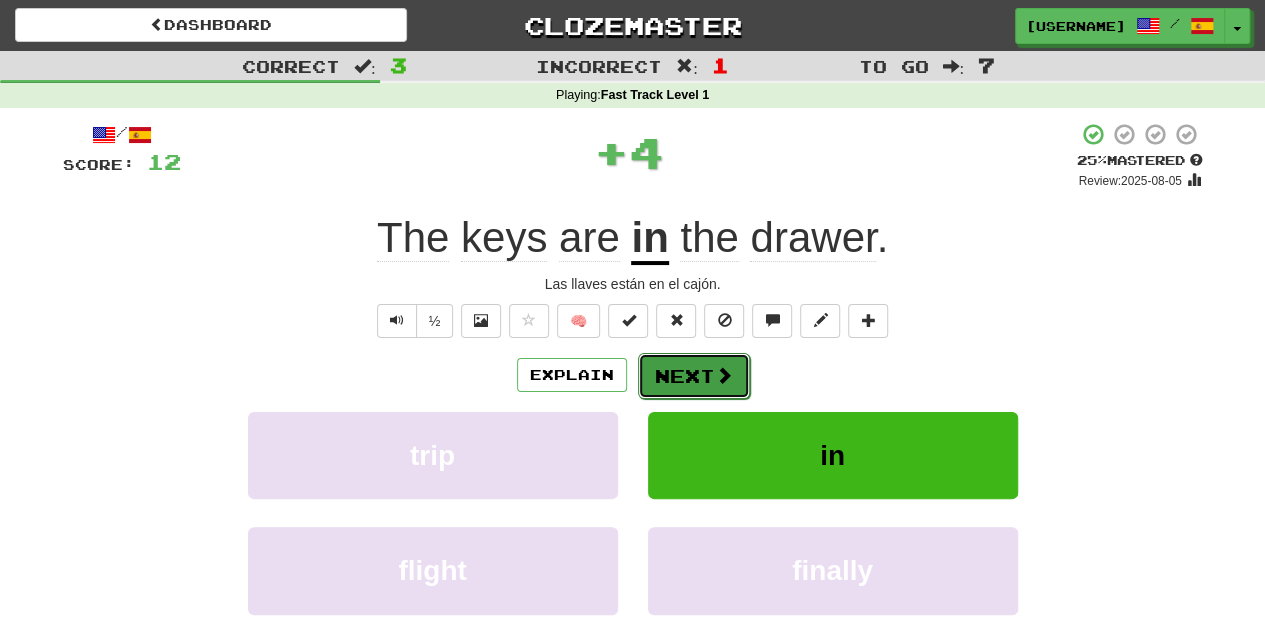 click at bounding box center [724, 375] 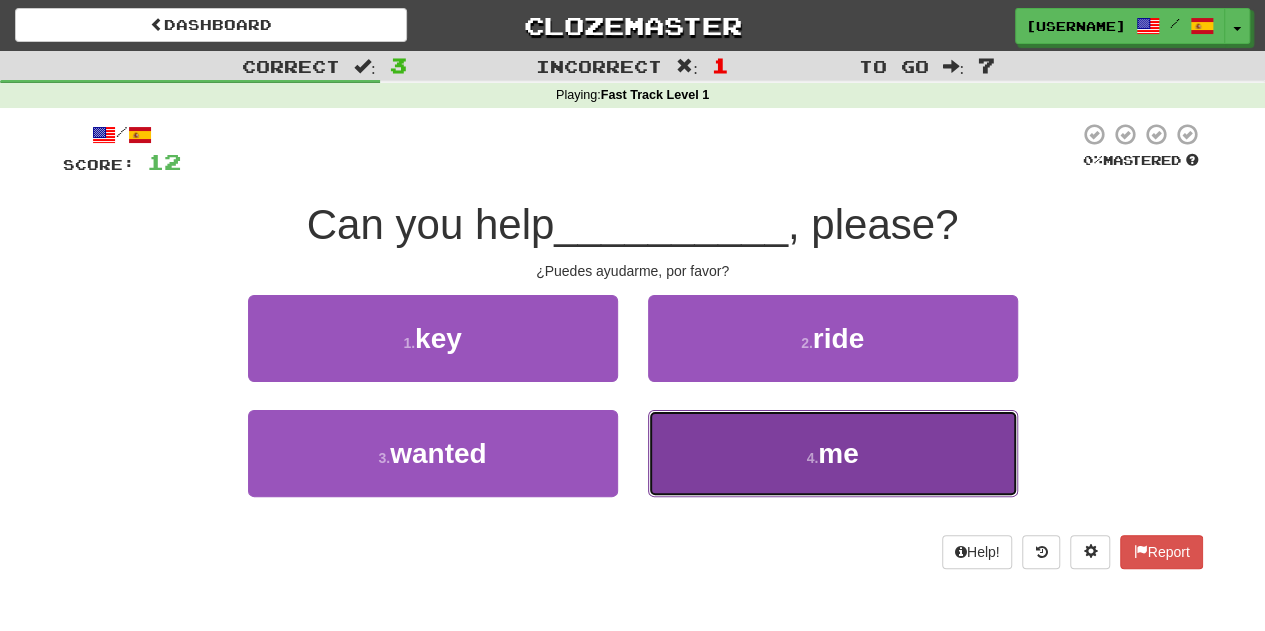click on "4 .  me" at bounding box center [833, 453] 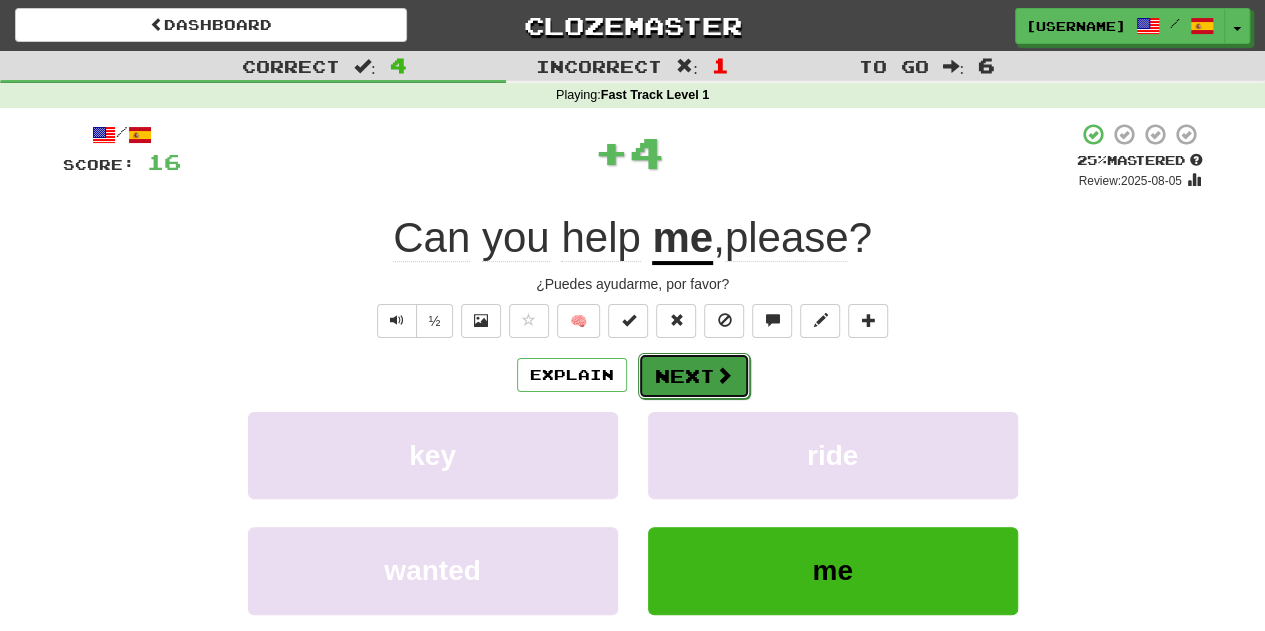 click at bounding box center [724, 375] 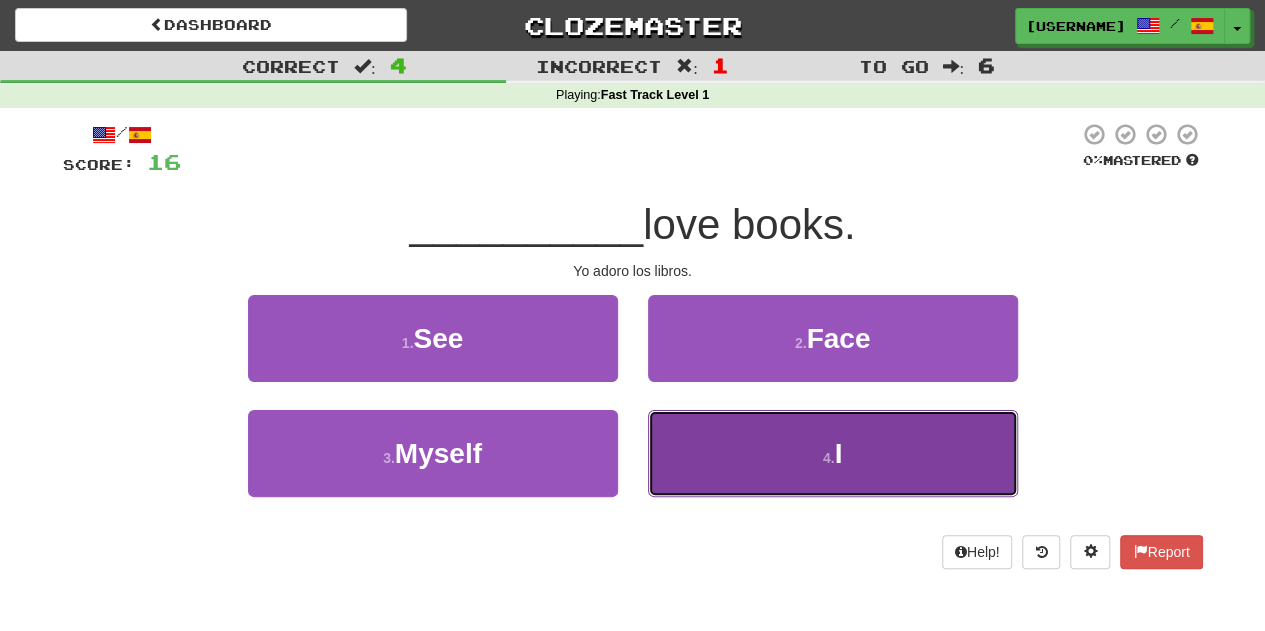 click on "4 .  I" at bounding box center (833, 453) 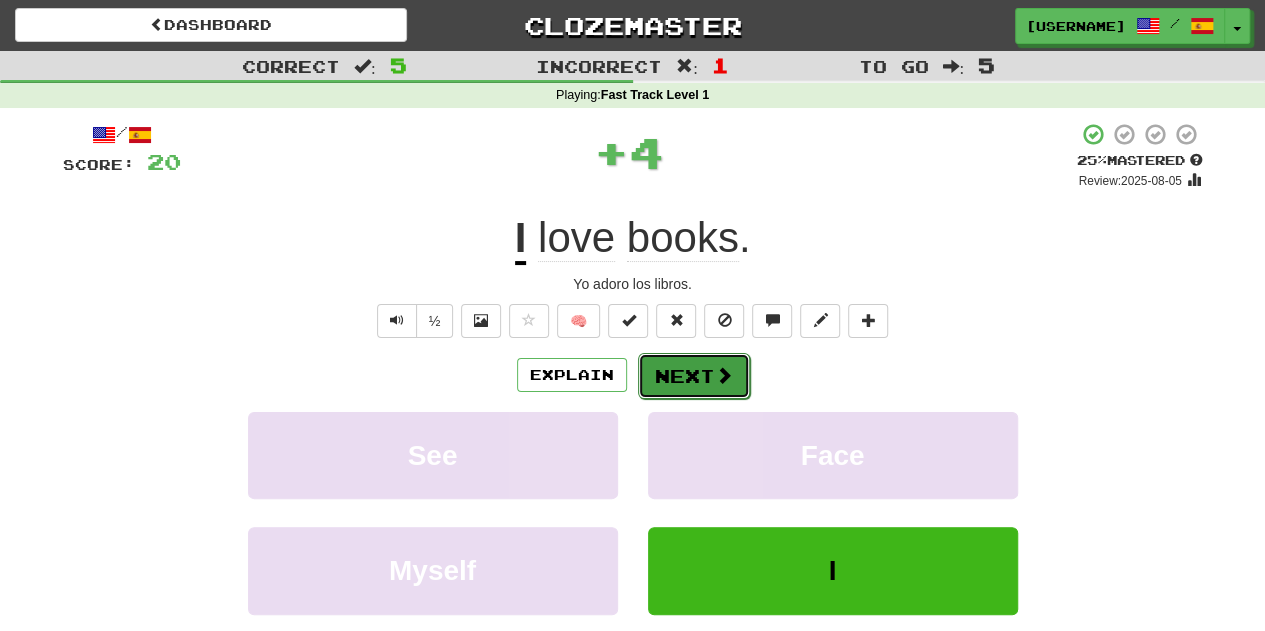 click at bounding box center [724, 375] 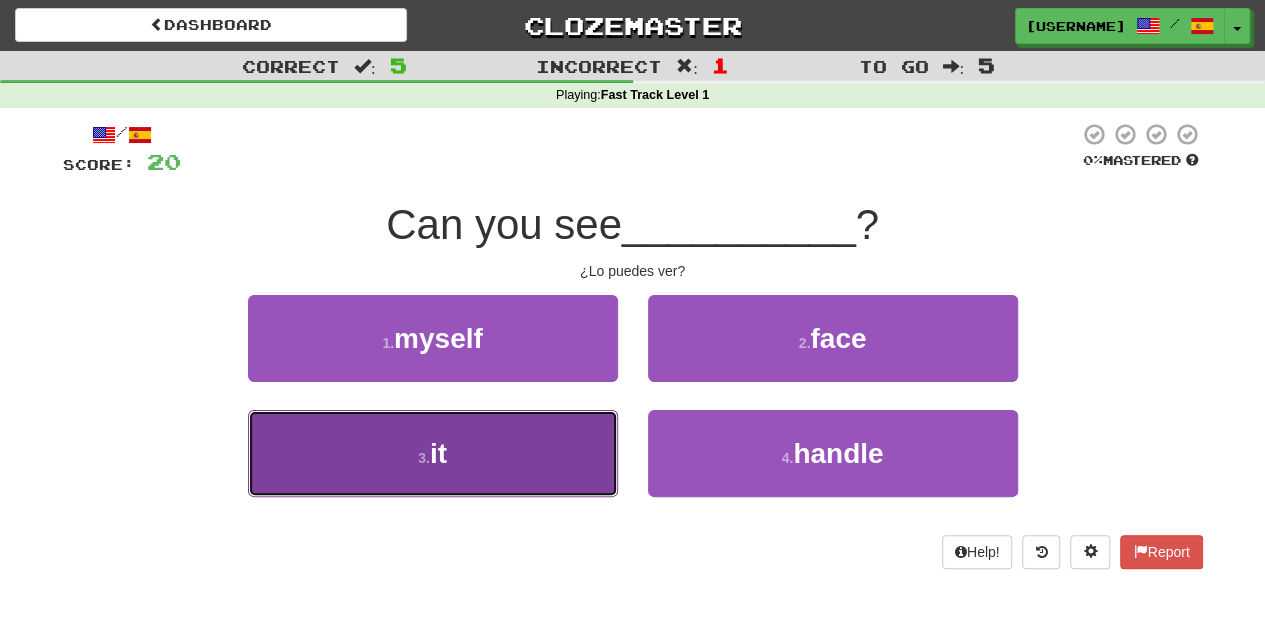 click on "3 .  it" at bounding box center [433, 453] 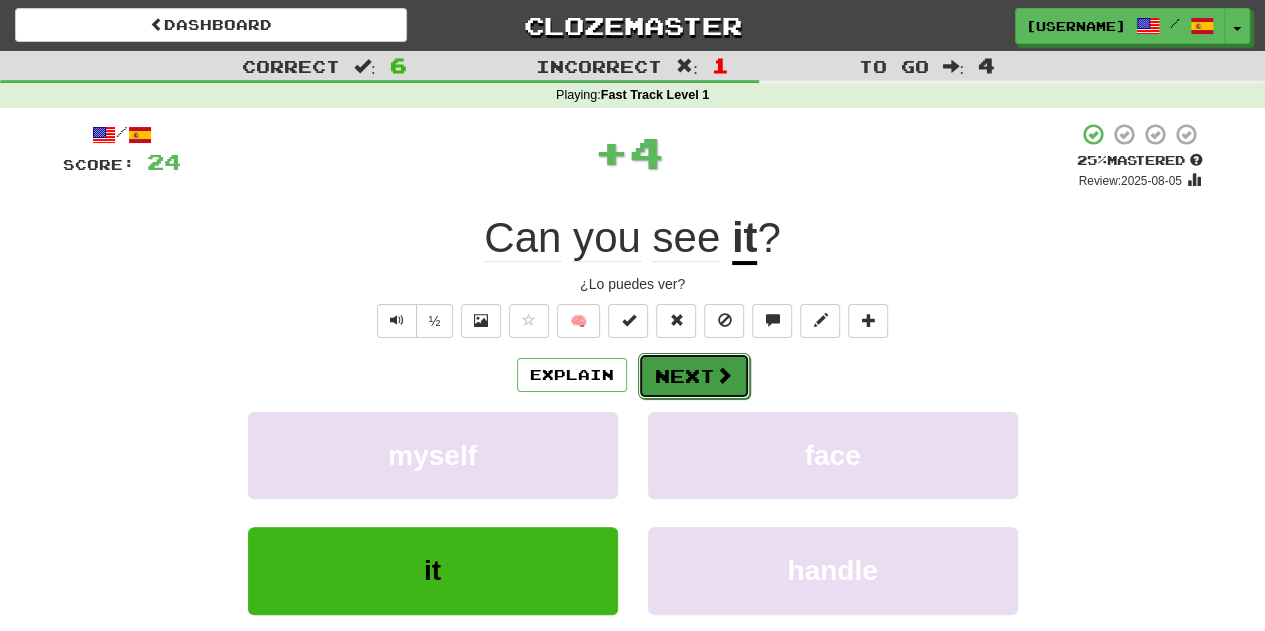 click at bounding box center [724, 375] 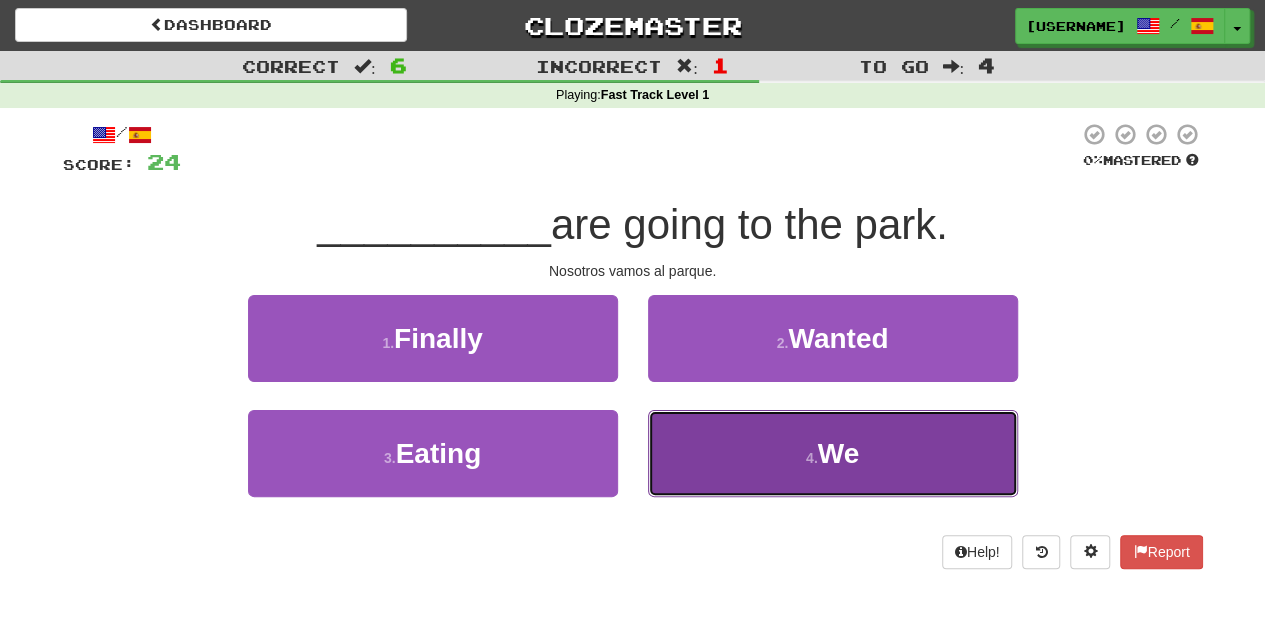 click on "4 .  We" at bounding box center (833, 453) 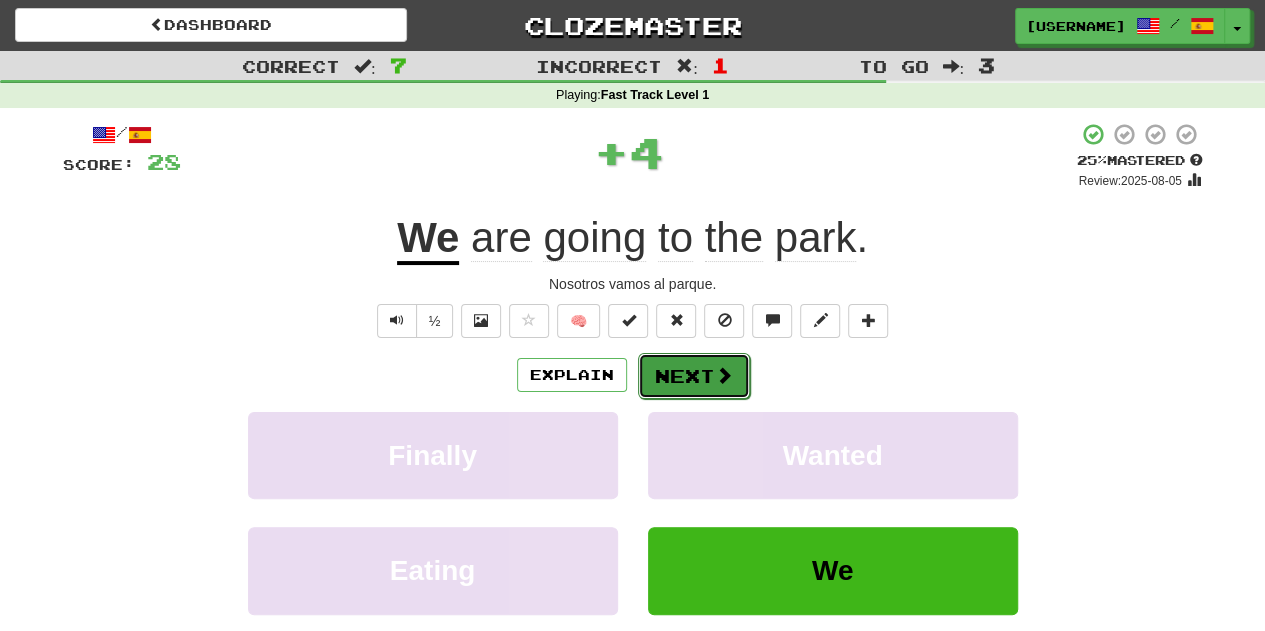click on "Next" at bounding box center [694, 376] 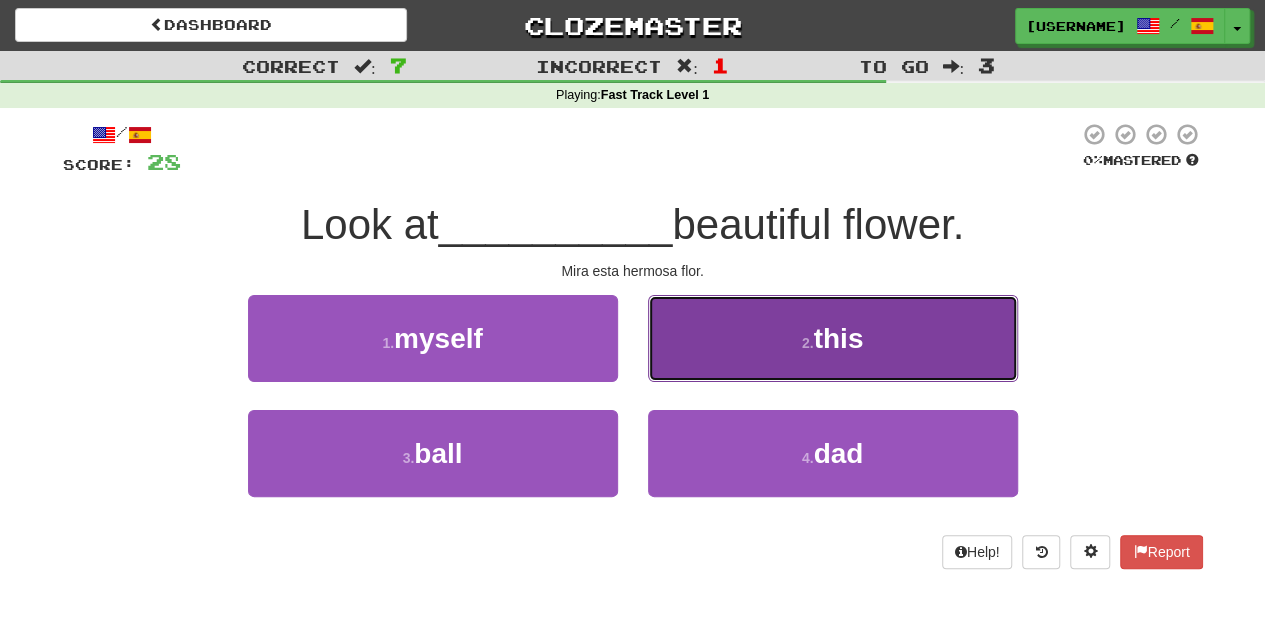 click on "2 .  this" at bounding box center (833, 338) 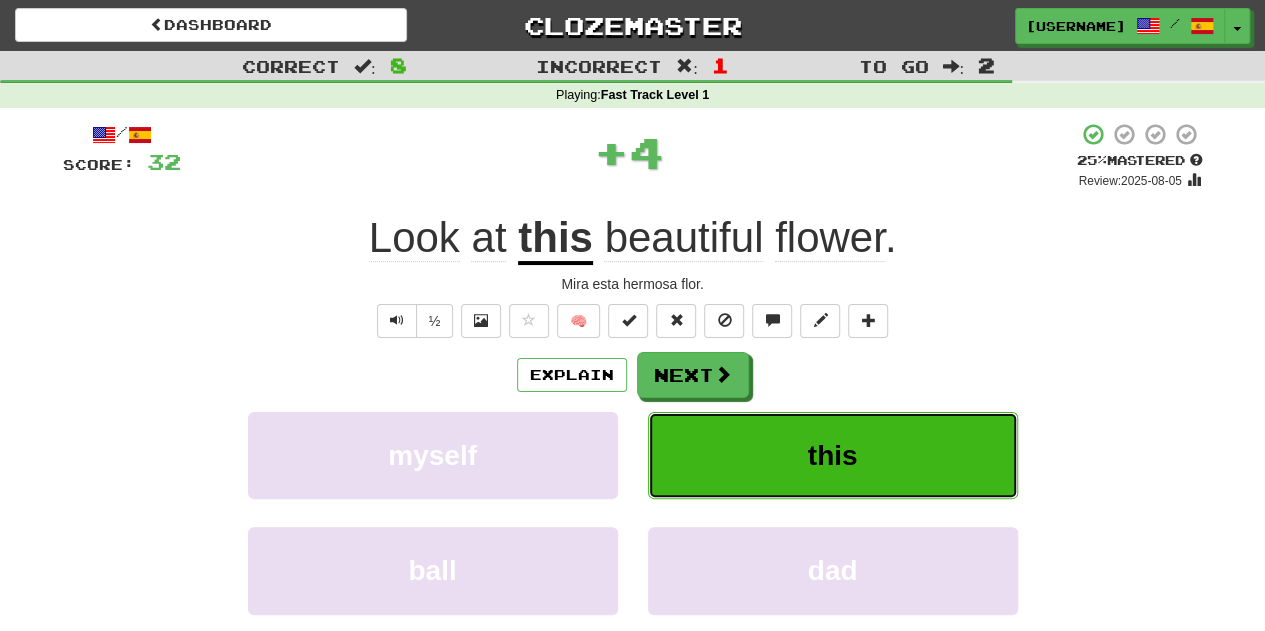 click on "this" at bounding box center [833, 455] 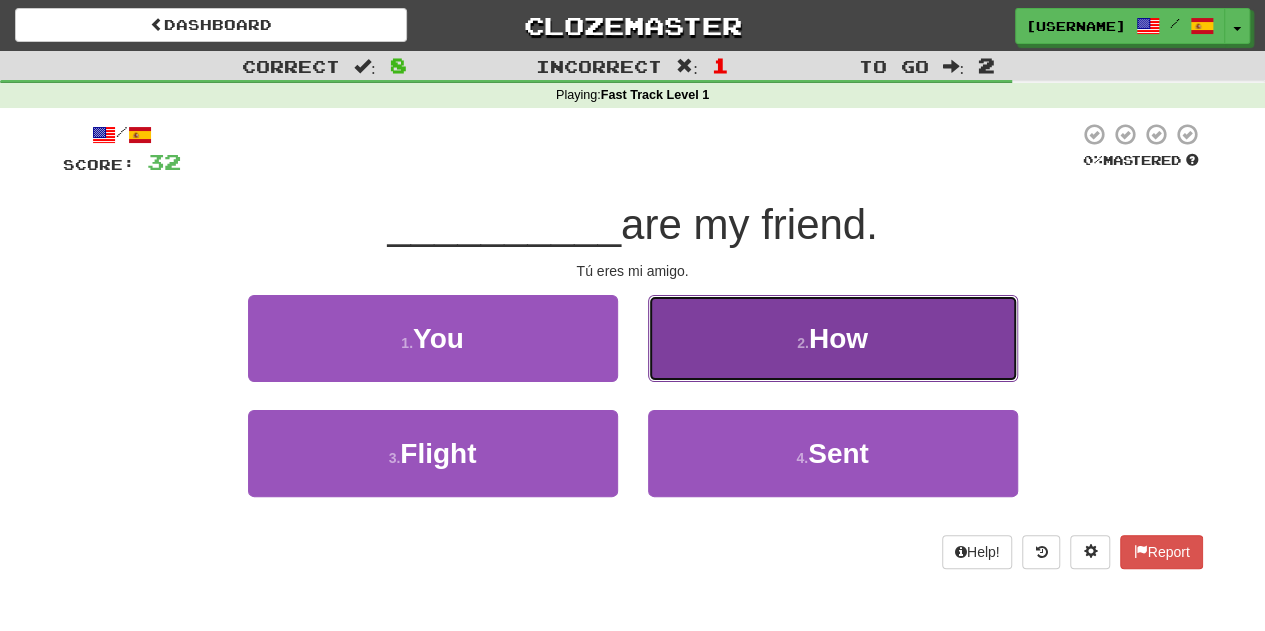 click on "2 .  How" at bounding box center [833, 338] 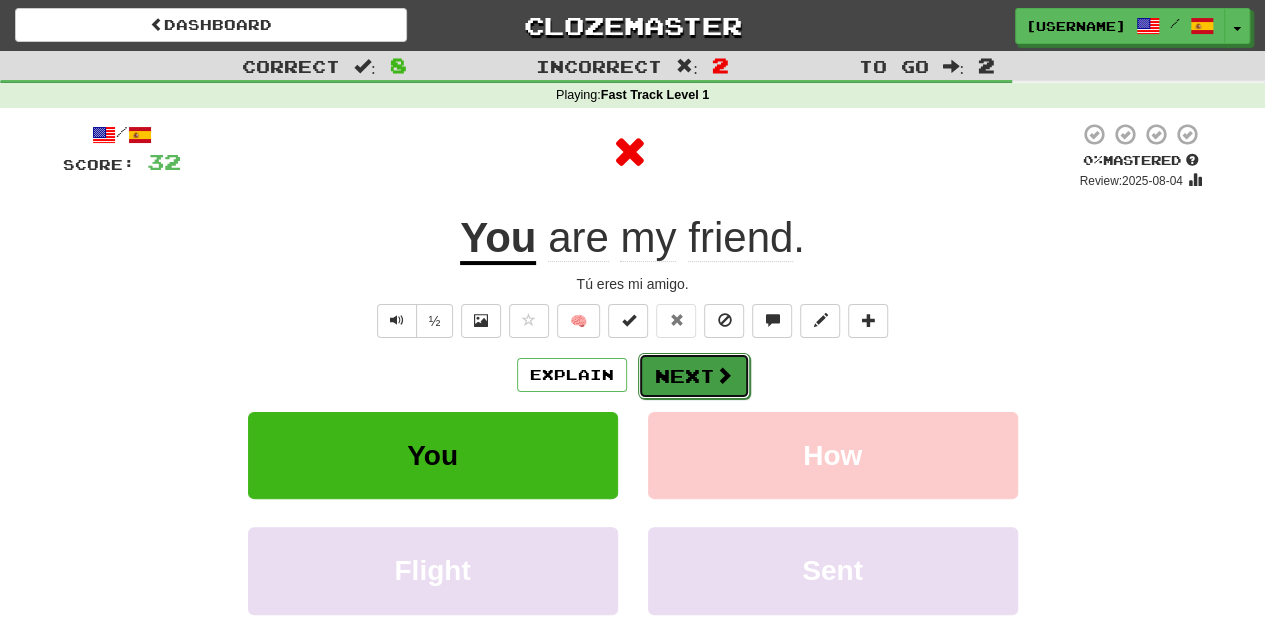 click at bounding box center (724, 375) 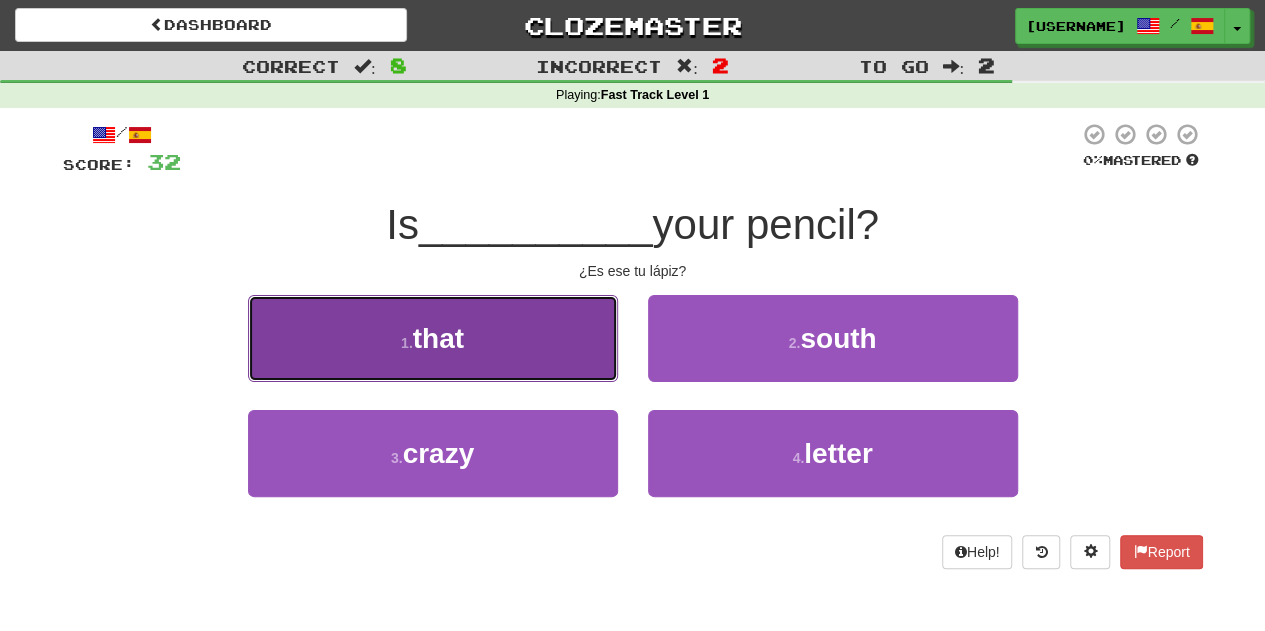 click on "1 .  that" at bounding box center (433, 338) 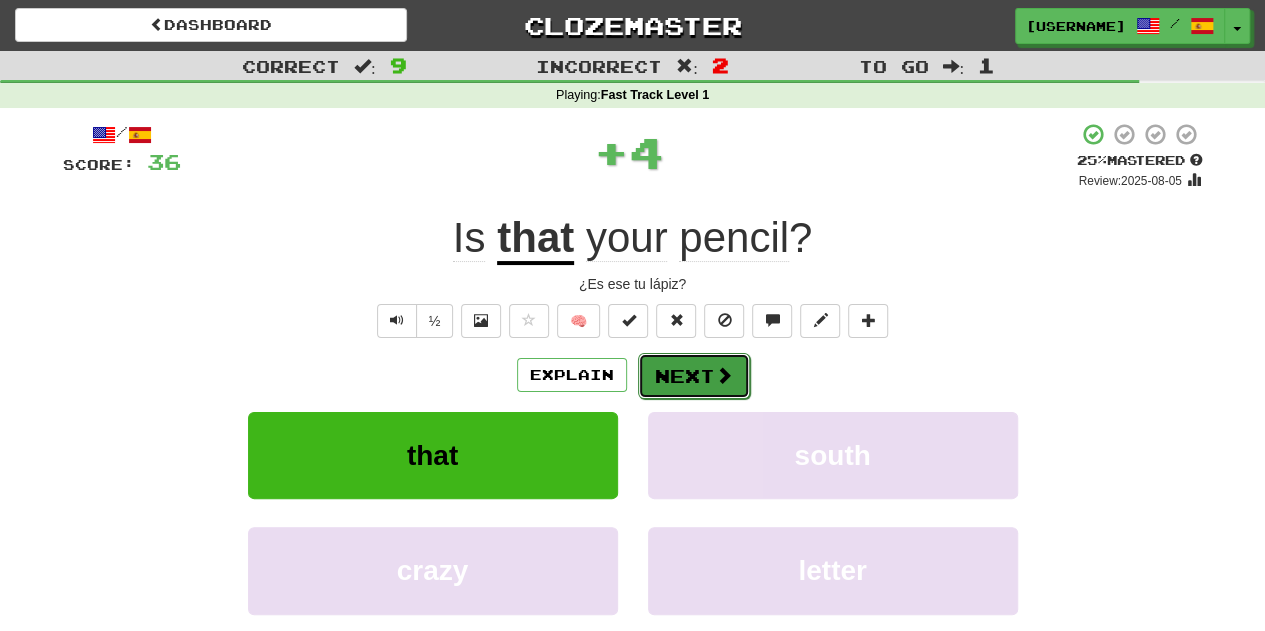 click at bounding box center (724, 375) 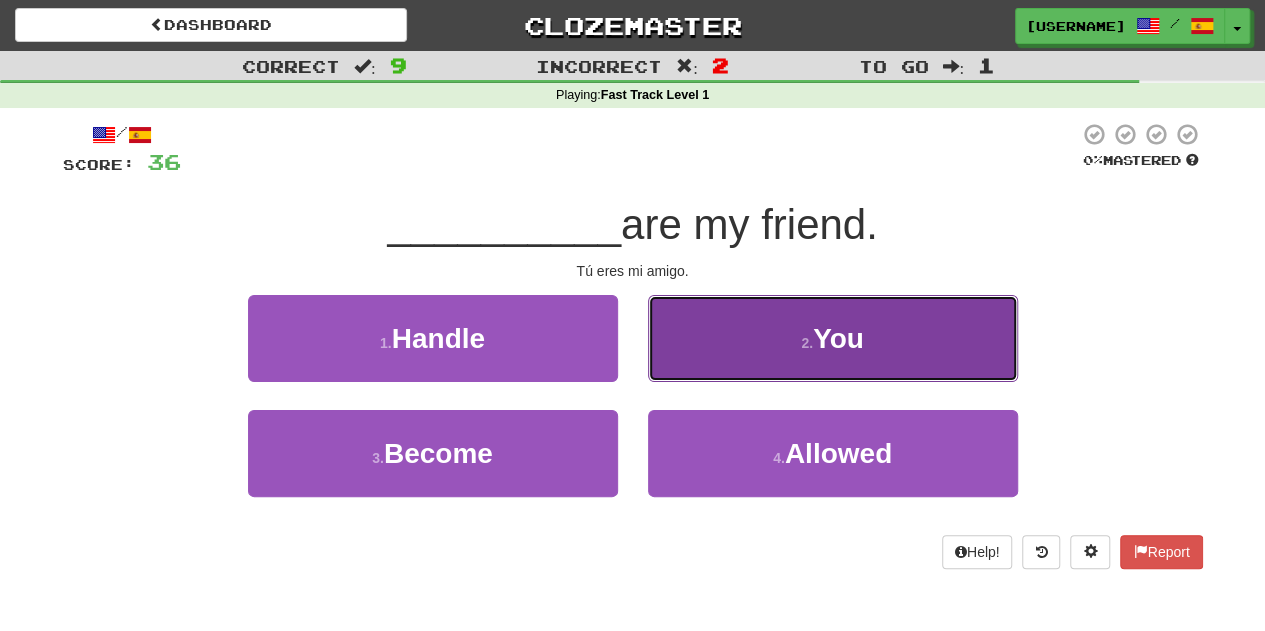 click on "2 .  You" at bounding box center (833, 338) 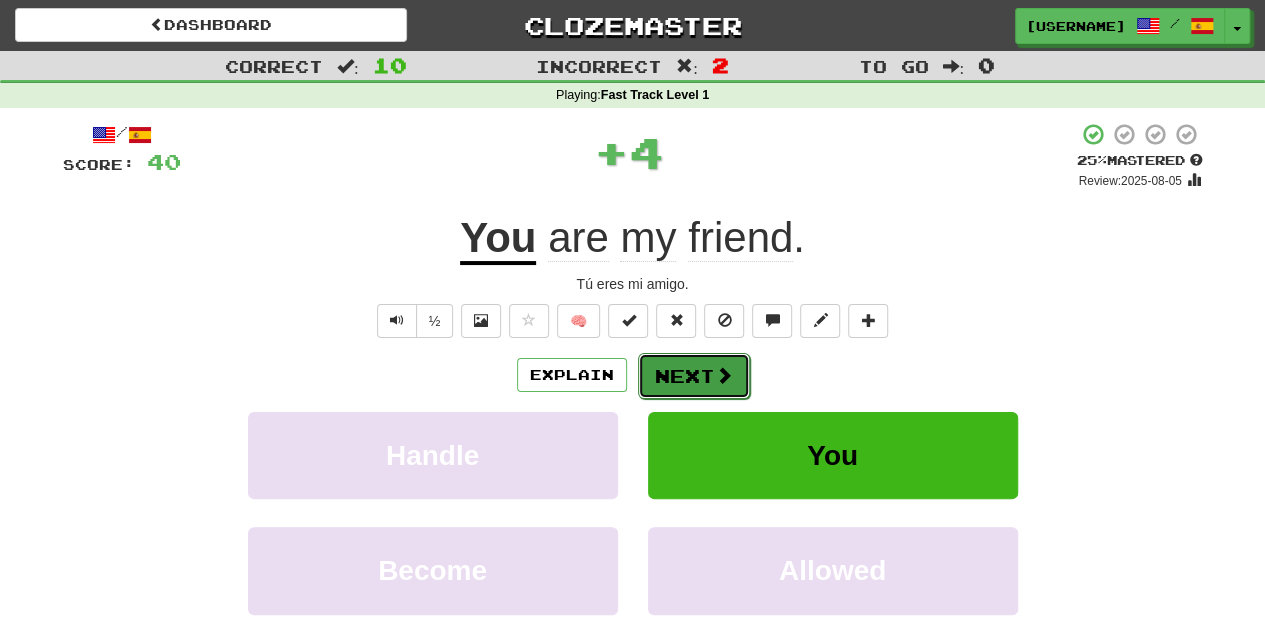 click at bounding box center (724, 375) 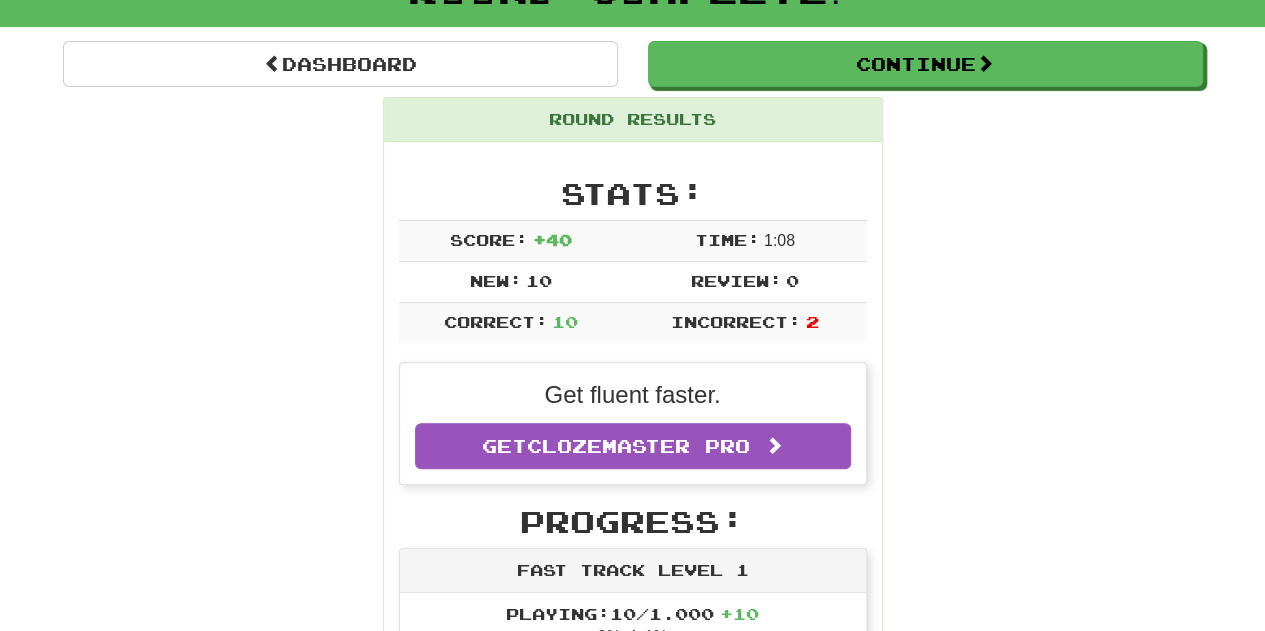 scroll, scrollTop: 156, scrollLeft: 0, axis: vertical 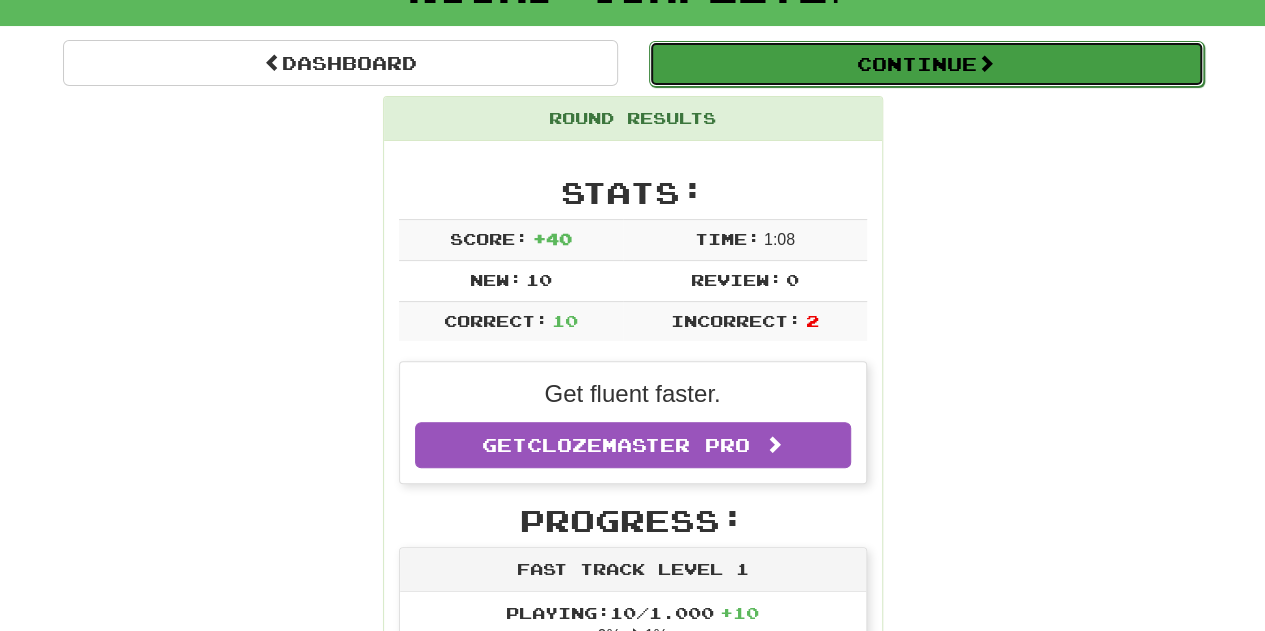click at bounding box center (986, 63) 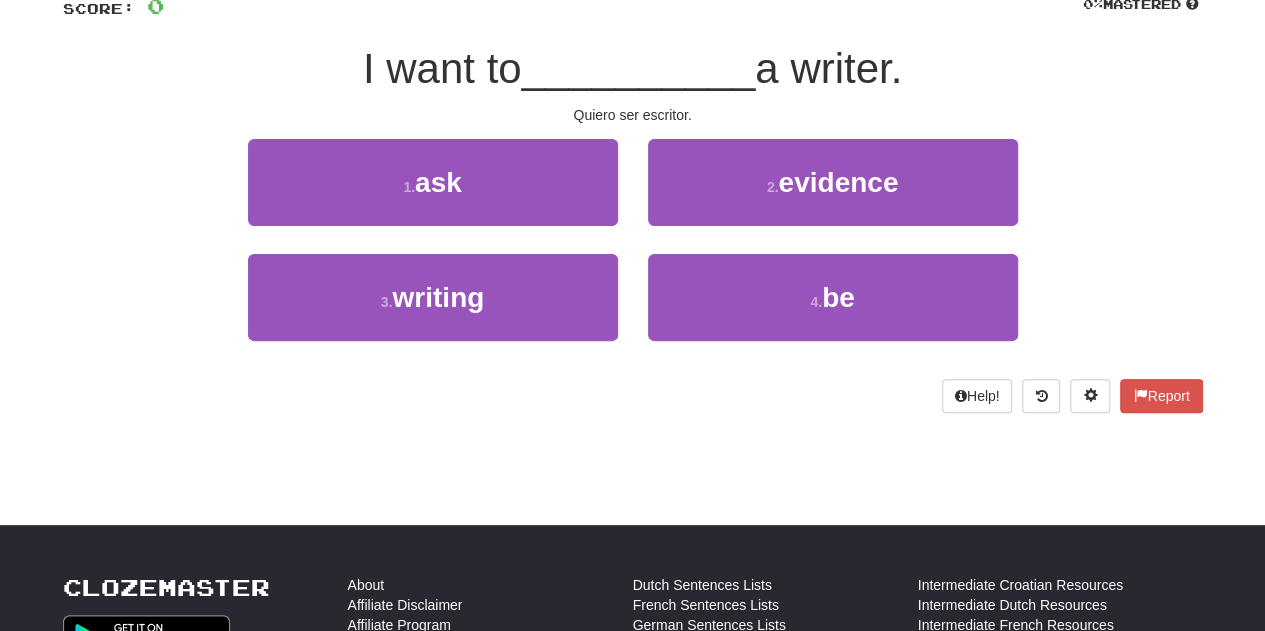 scroll, scrollTop: 0, scrollLeft: 0, axis: both 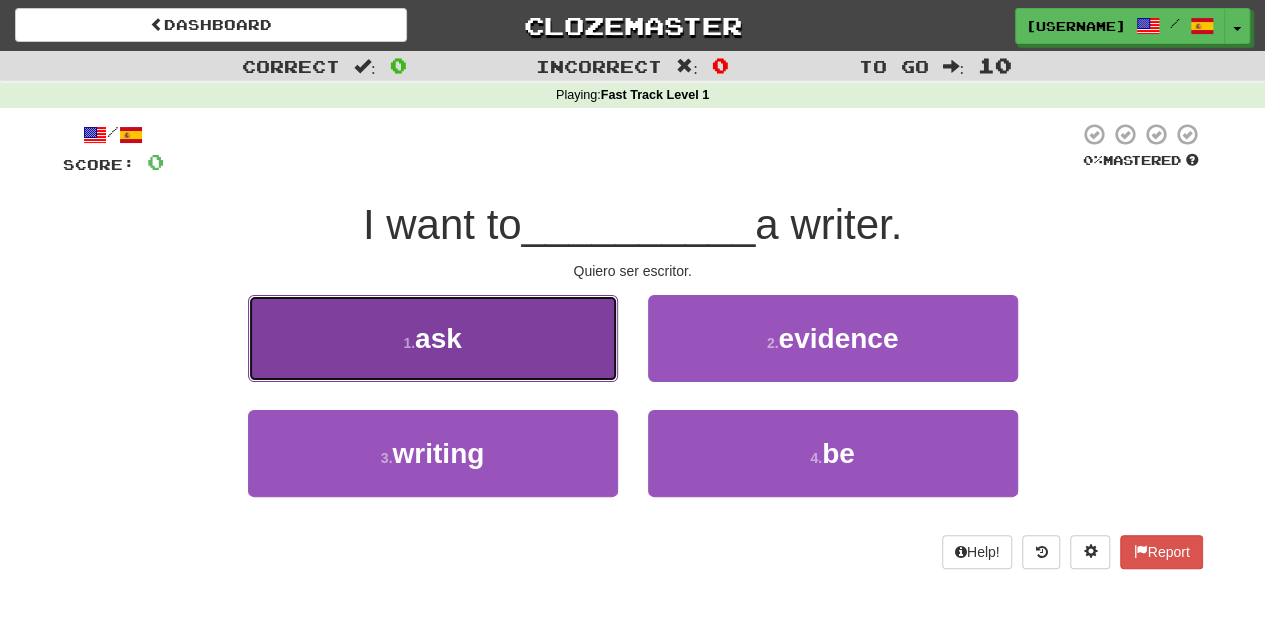 click on "1 .  ask" at bounding box center [433, 338] 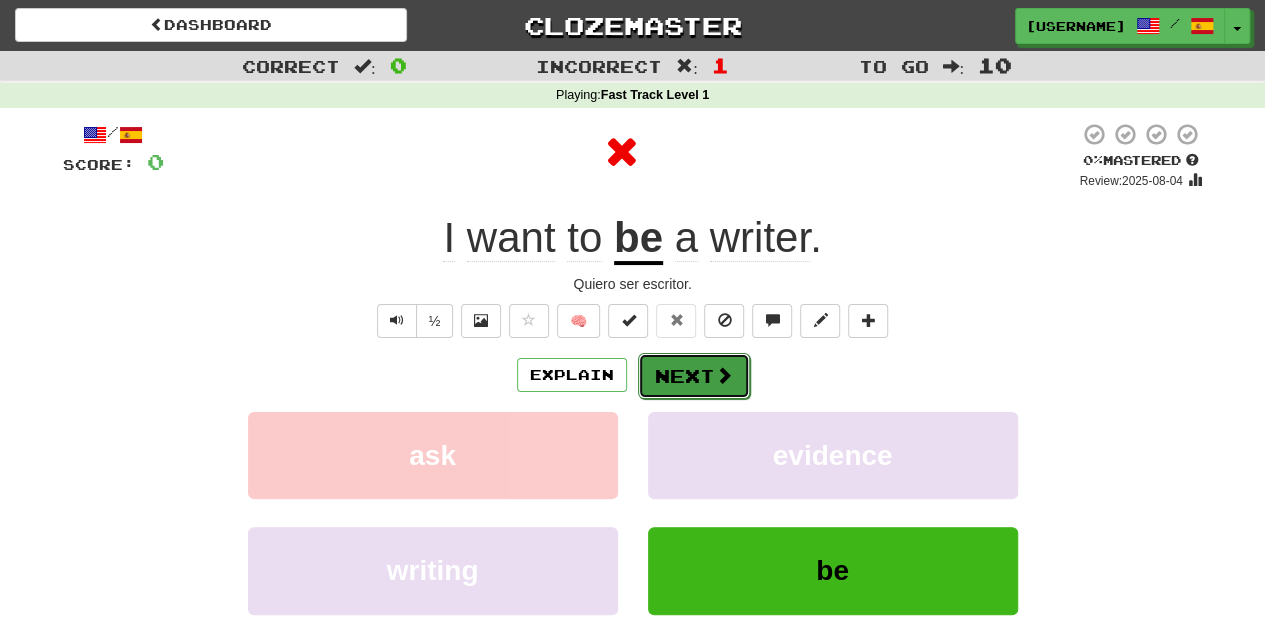 click on "Next" at bounding box center (694, 376) 